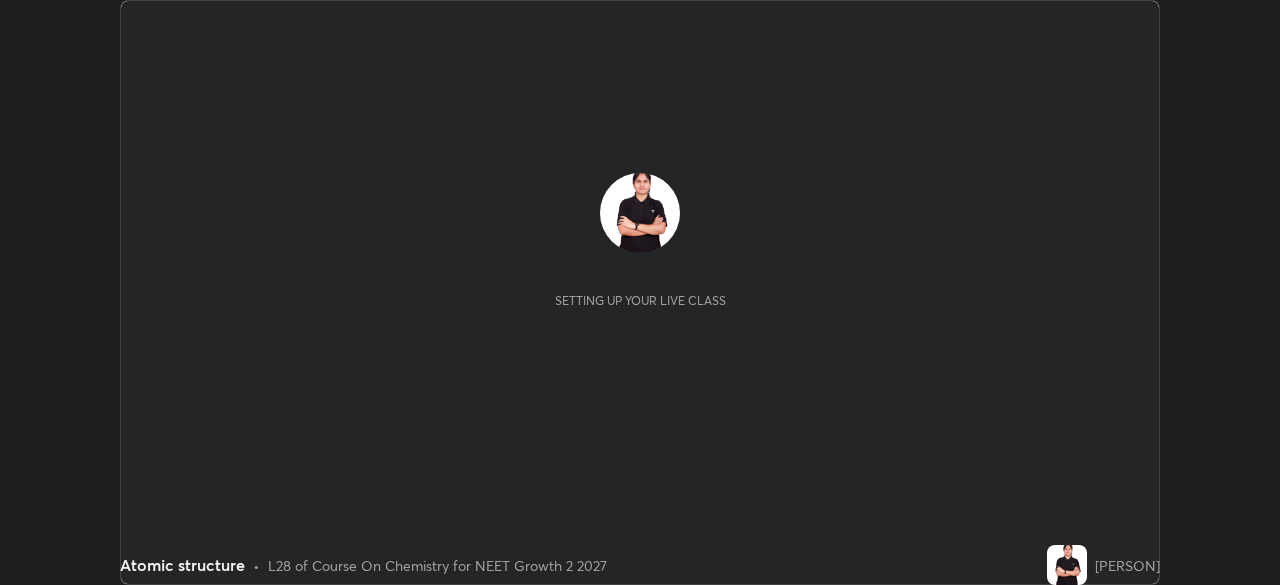 scroll, scrollTop: 0, scrollLeft: 0, axis: both 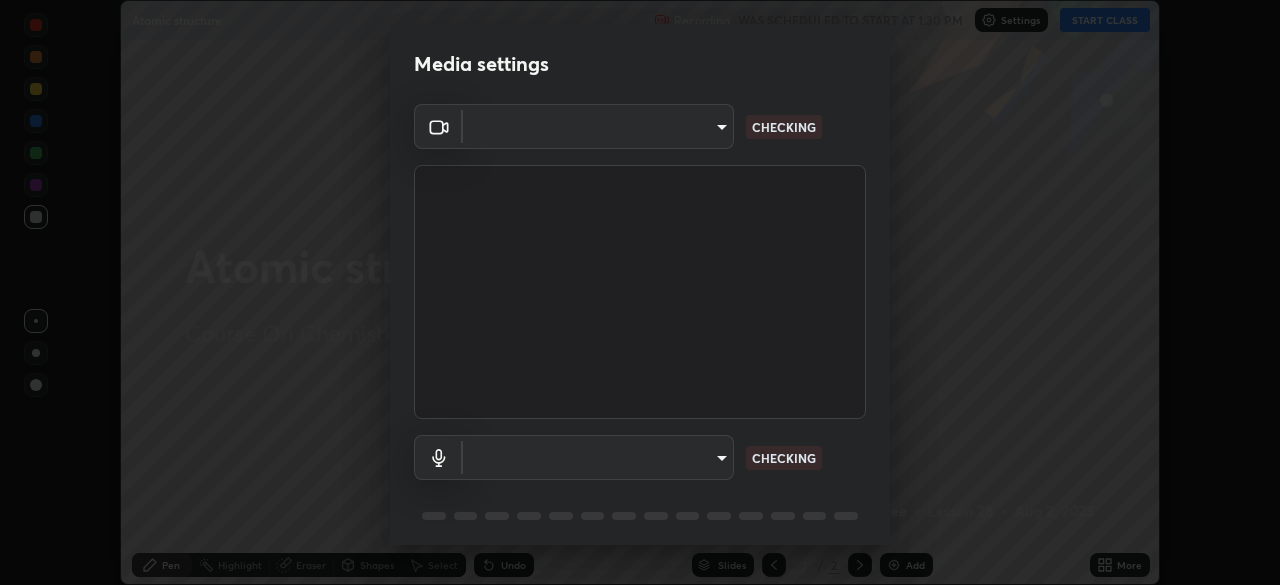 type on "5402053dac797fbd6203b9055fefd71c8703e877445e1219393e3e645ba4b0f2" 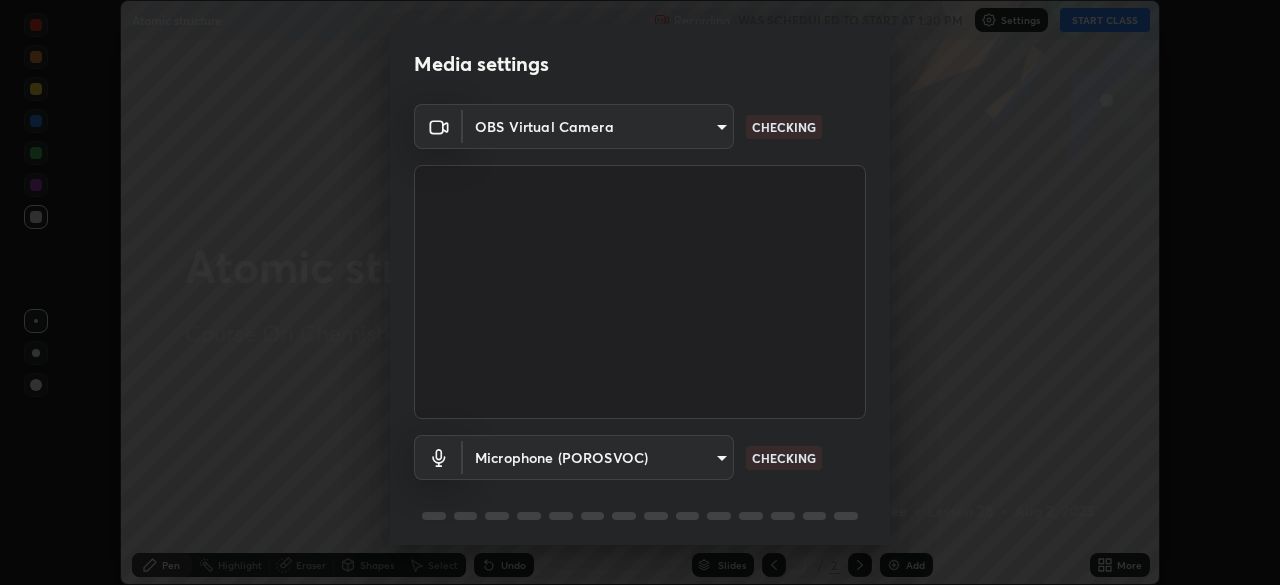 click on "Erase all Atomic structure Recording WAS SCHEDULED TO START AT  1:30 PM Settings START CLASS Setting up your live class Atomic structure • L28 of Course On Chemistry for NEET Growth 2 2027 [PERSON] Pen Highlight Eraser Shapes Select Undo Slides 2 / 2 Add More No doubts shared Encourage your learners to ask a doubt for better clarity Report an issue Reason for reporting Buffering Chat not working Audio - Video sync issue Educator video quality low ​ Attach an image Report Media settings OBS Virtual Camera [HASH] CHECKING Microphone (POROSVOC) [HASH] CHECKING 1 / 5 Next" at bounding box center (640, 292) 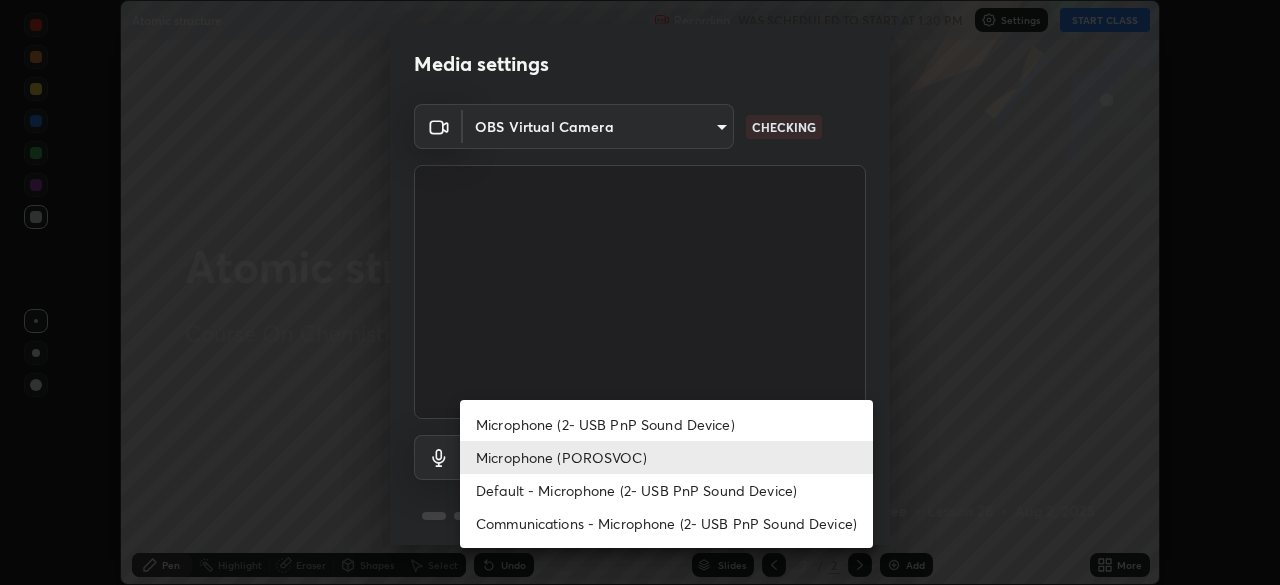 click on "Default - Microphone (2- USB PnP Sound Device)" at bounding box center [666, 490] 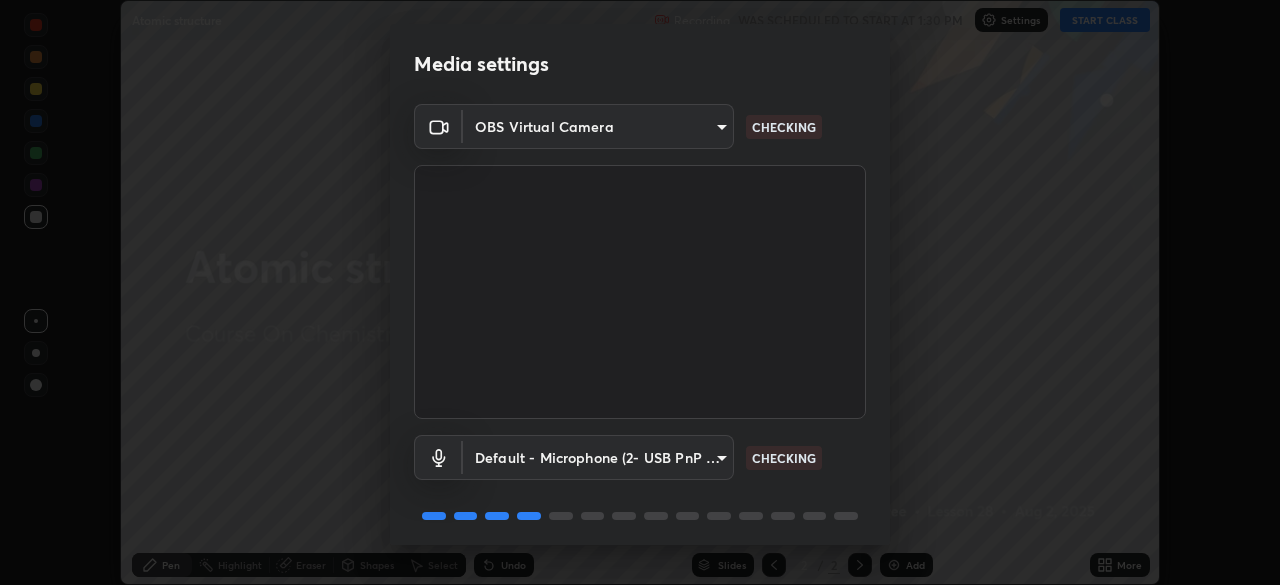 scroll, scrollTop: 71, scrollLeft: 0, axis: vertical 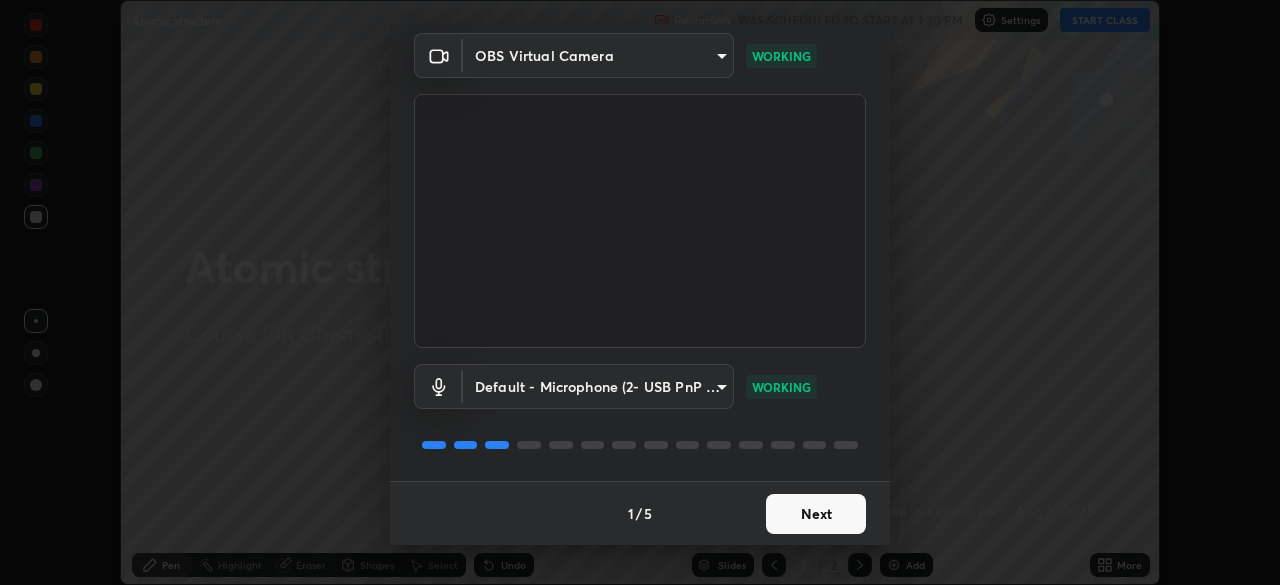 click on "Next" at bounding box center (816, 514) 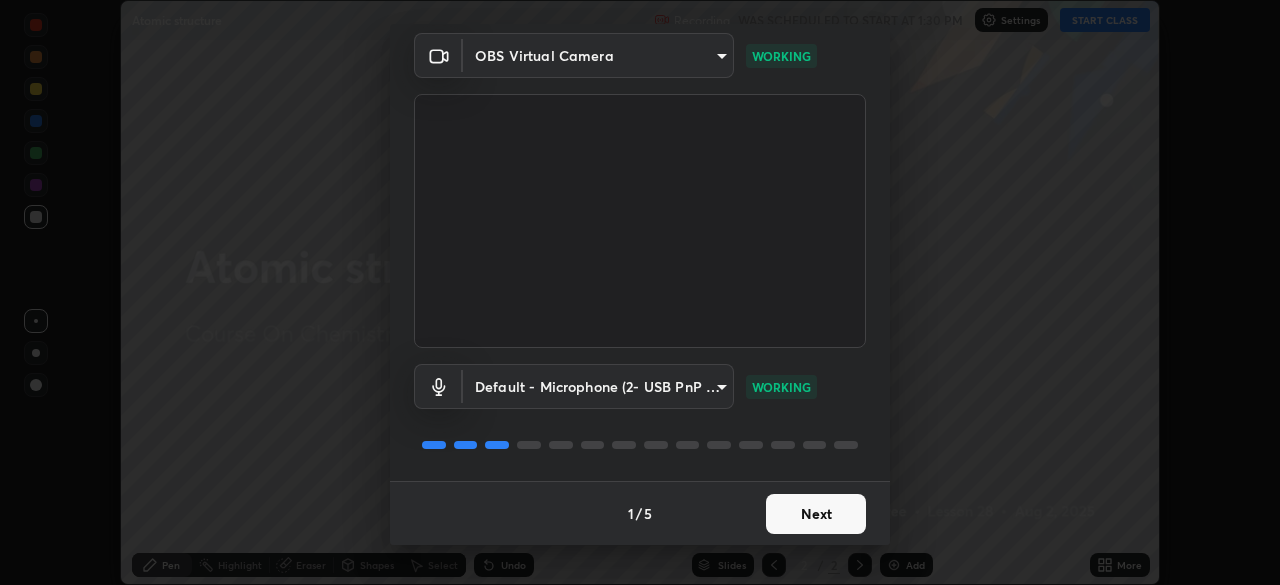 scroll, scrollTop: 0, scrollLeft: 0, axis: both 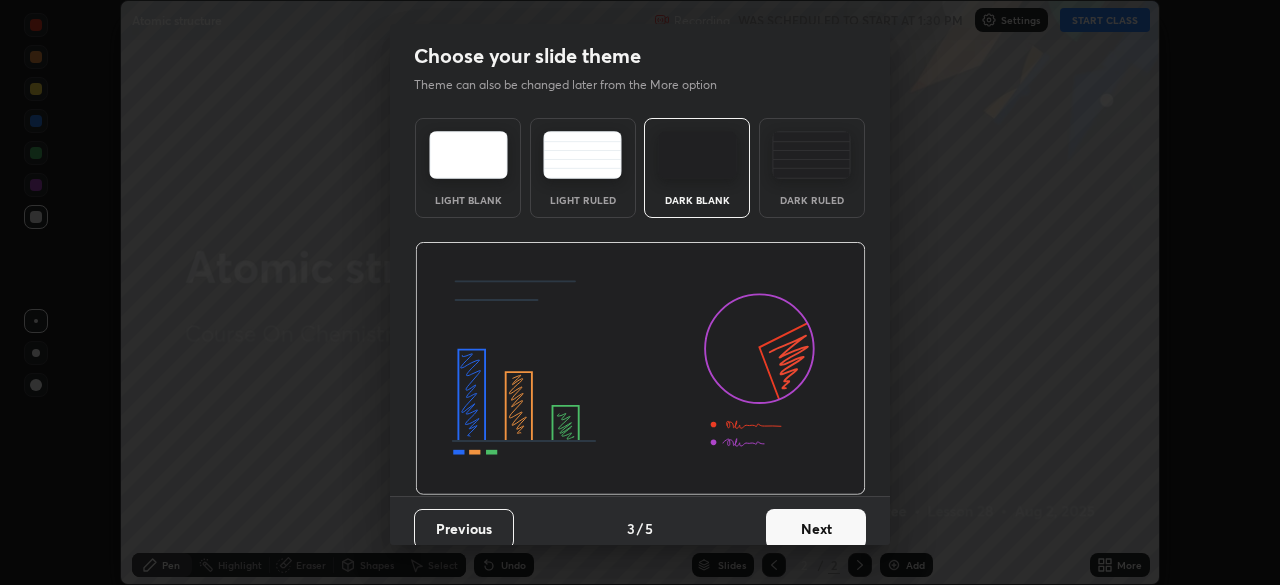click on "Next" at bounding box center (816, 529) 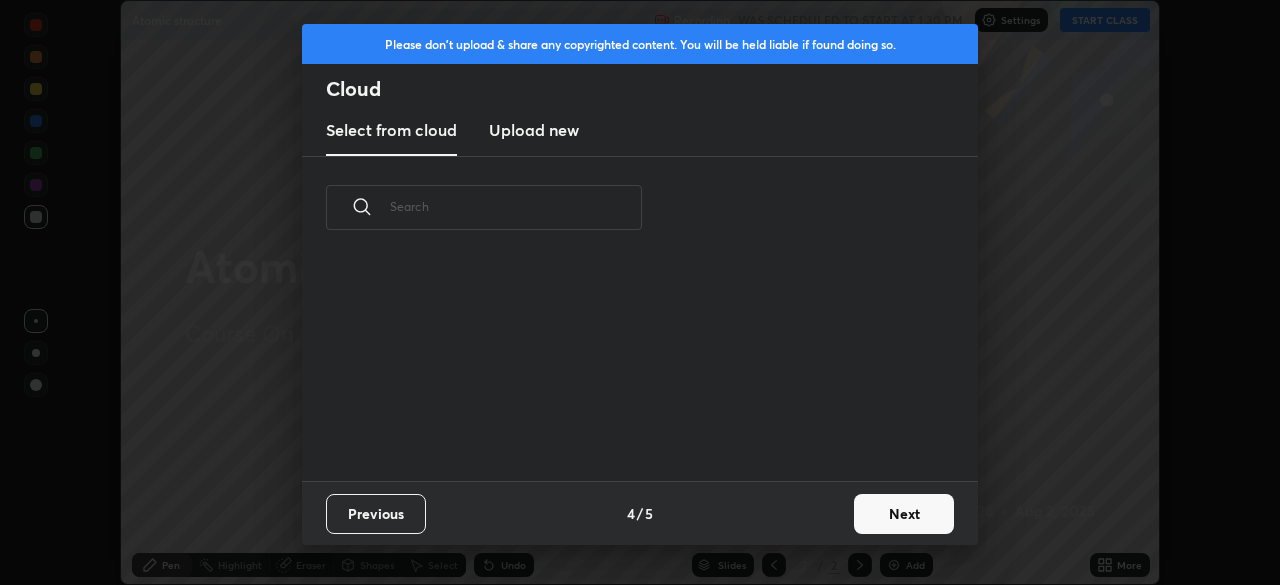 click on "Next" at bounding box center (904, 514) 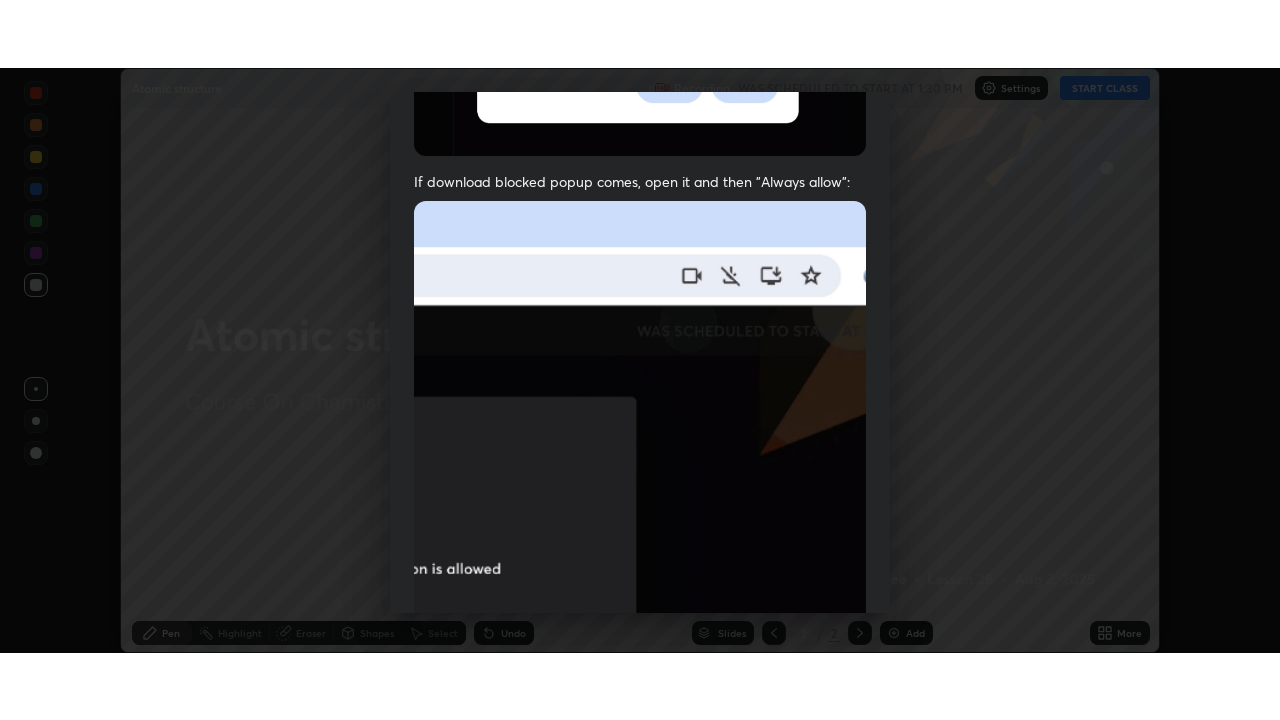 scroll, scrollTop: 479, scrollLeft: 0, axis: vertical 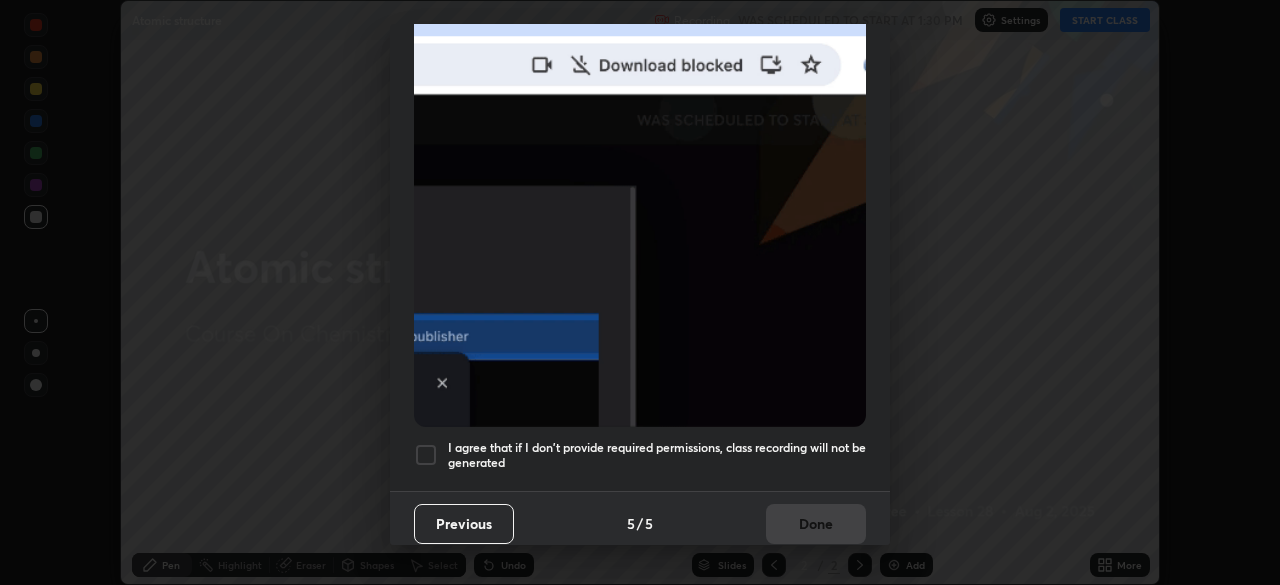 click at bounding box center (426, 455) 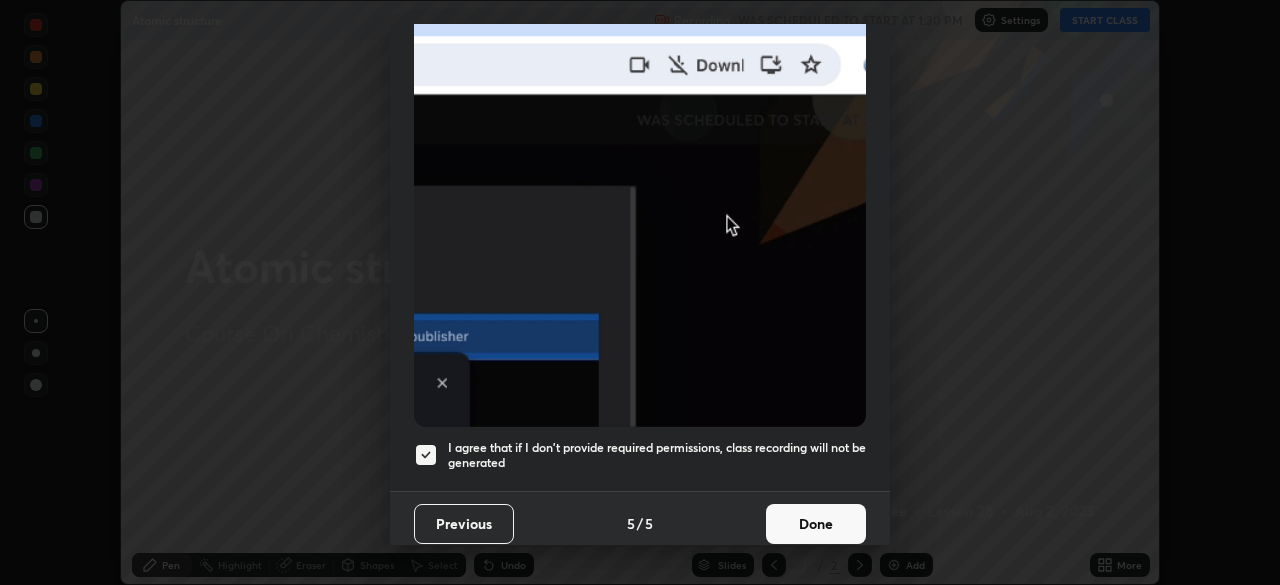 click on "Done" at bounding box center [816, 524] 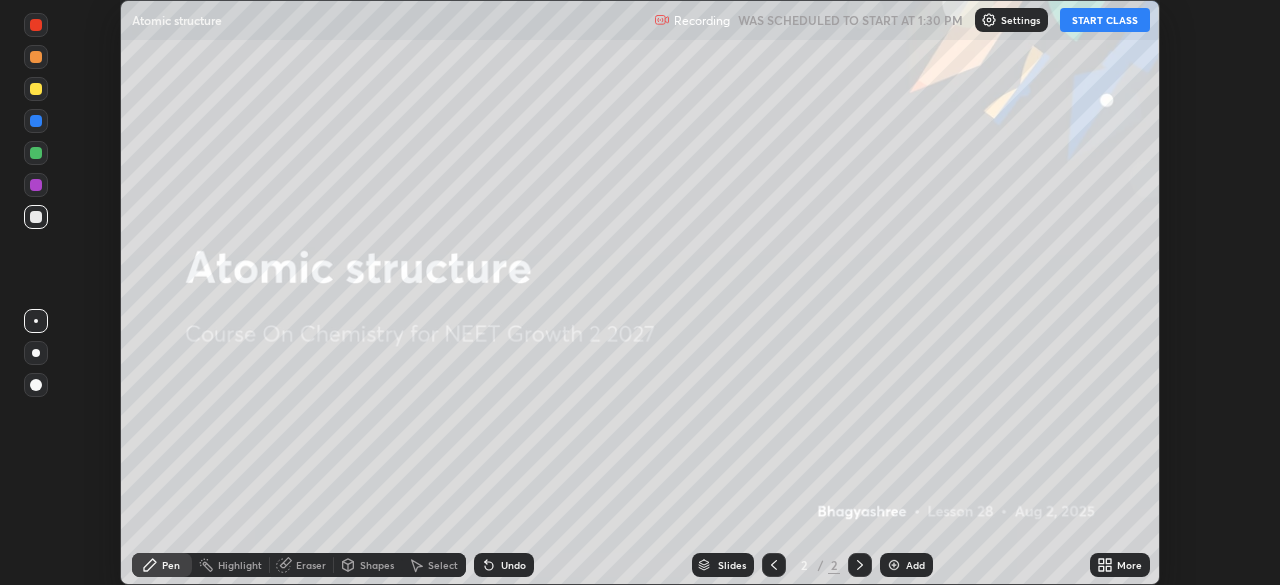click on "START CLASS" at bounding box center [1105, 20] 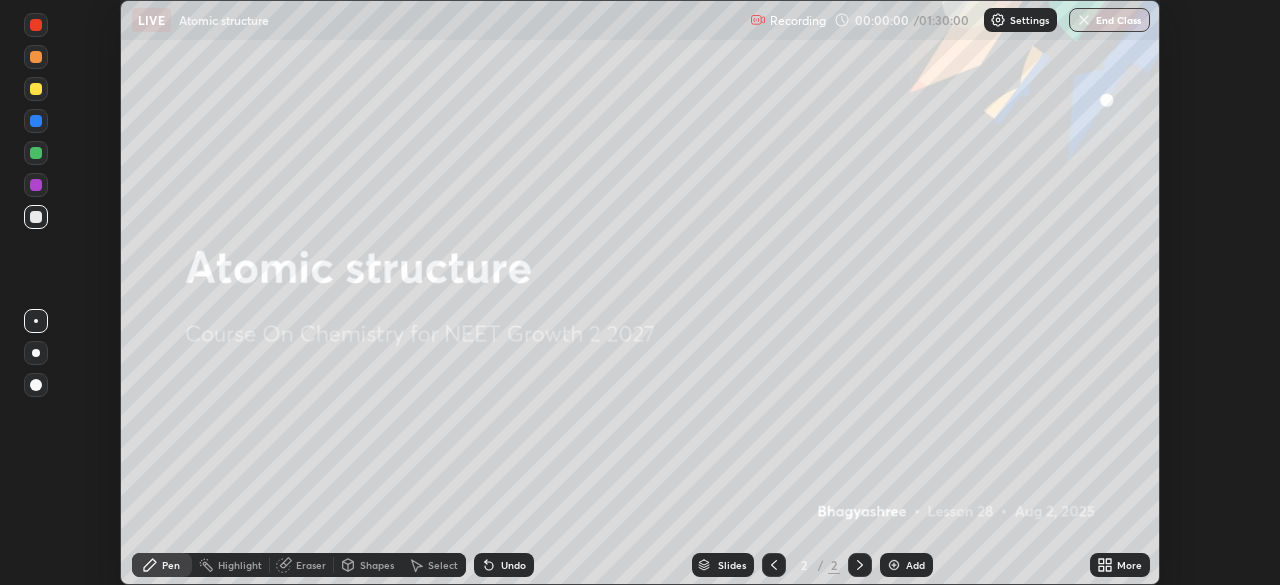 click 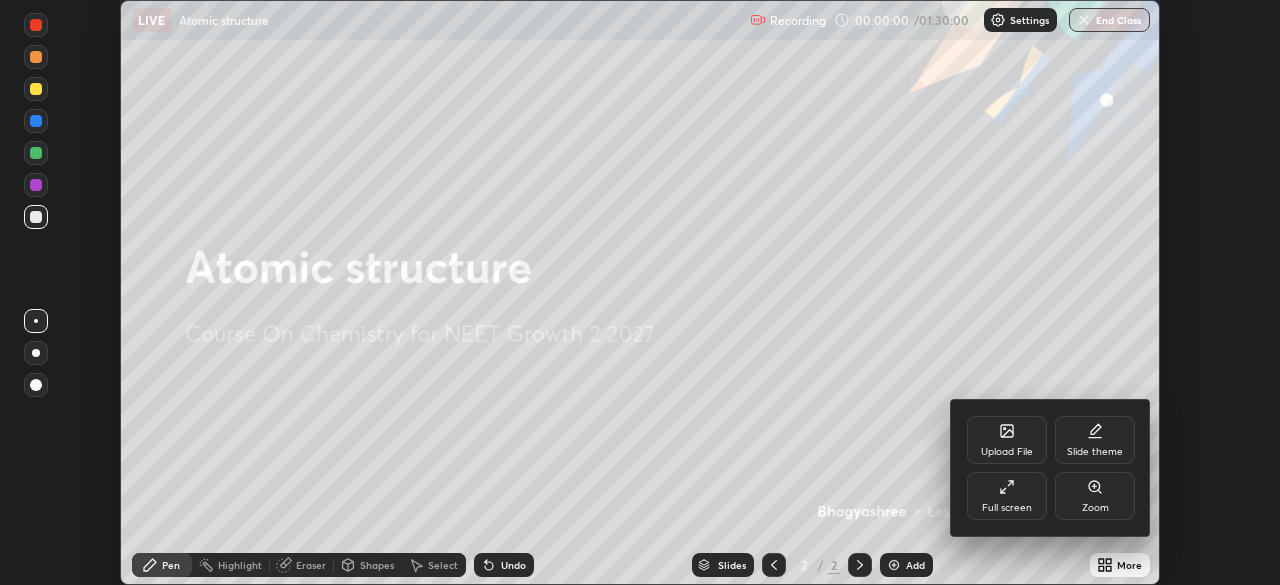 click on "Full screen" at bounding box center (1007, 508) 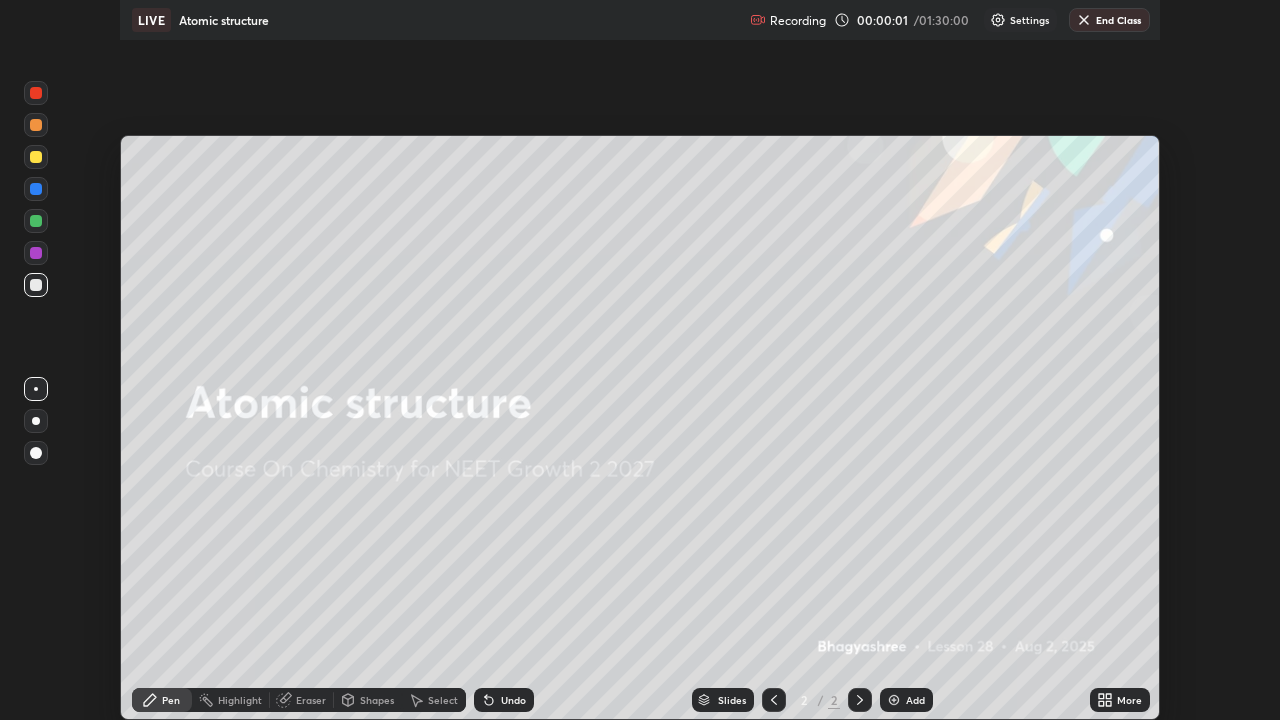 scroll, scrollTop: 99280, scrollLeft: 98720, axis: both 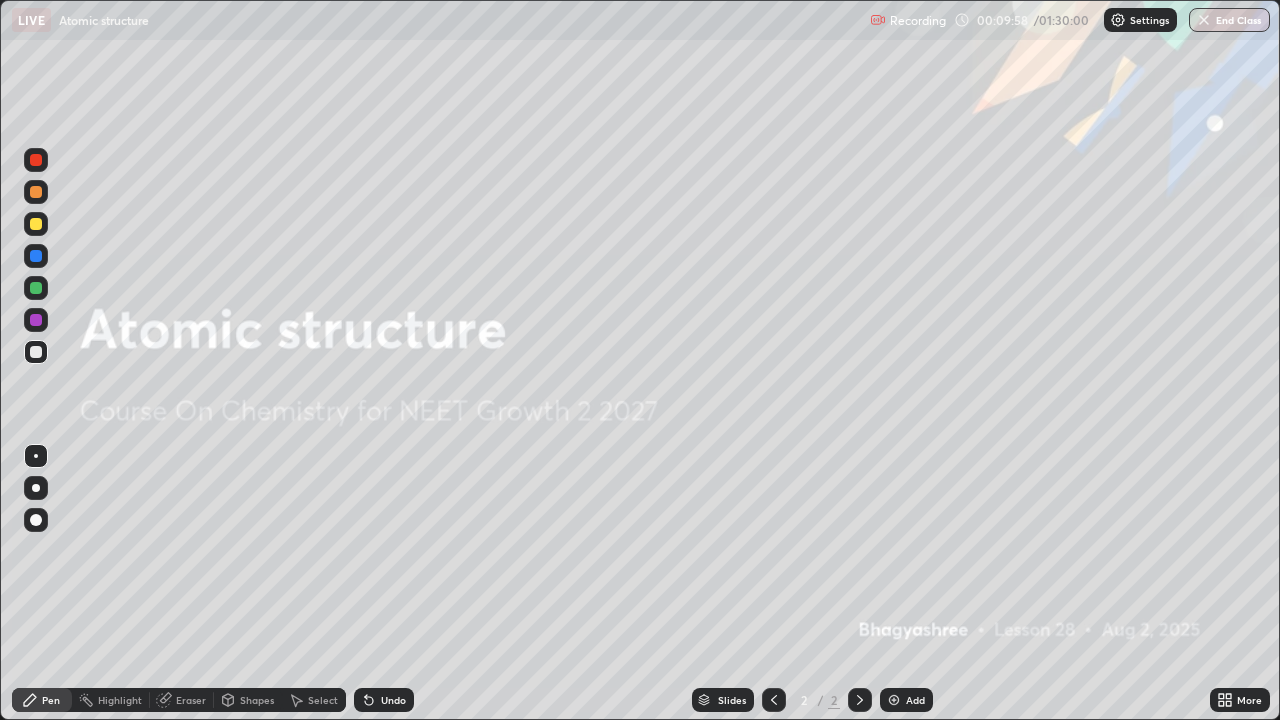 click on "Add" at bounding box center [906, 700] 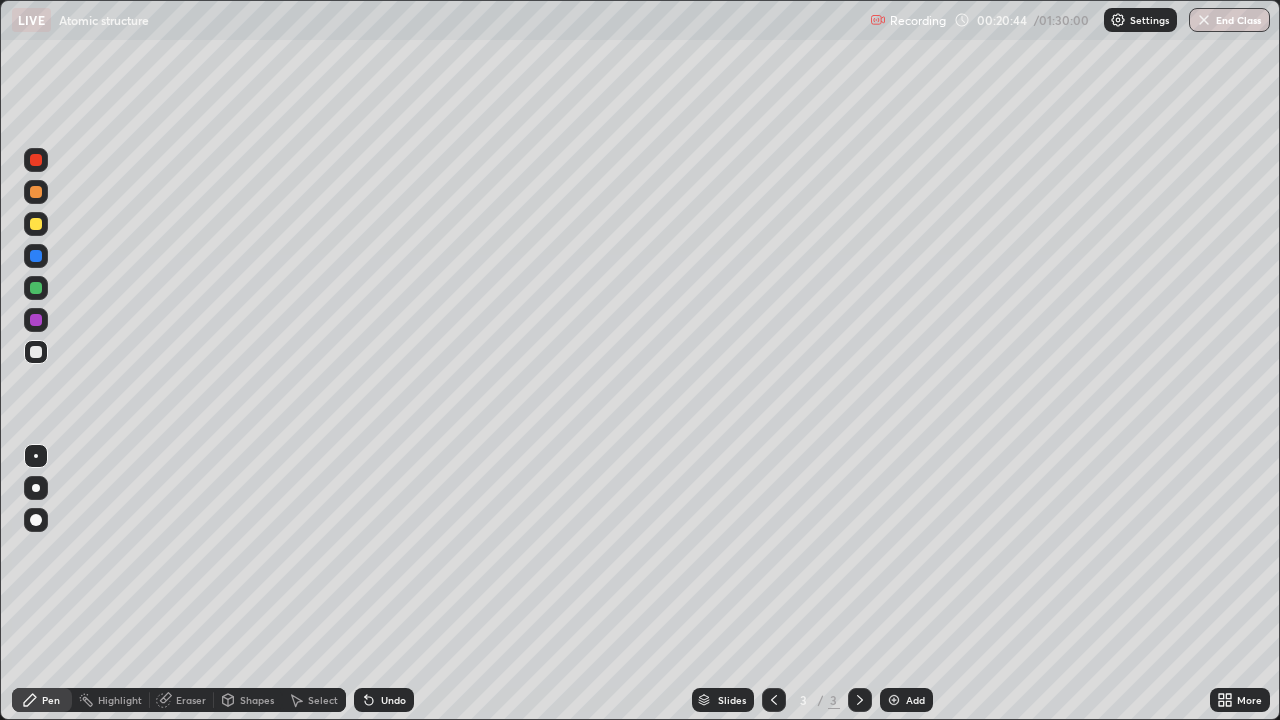 click 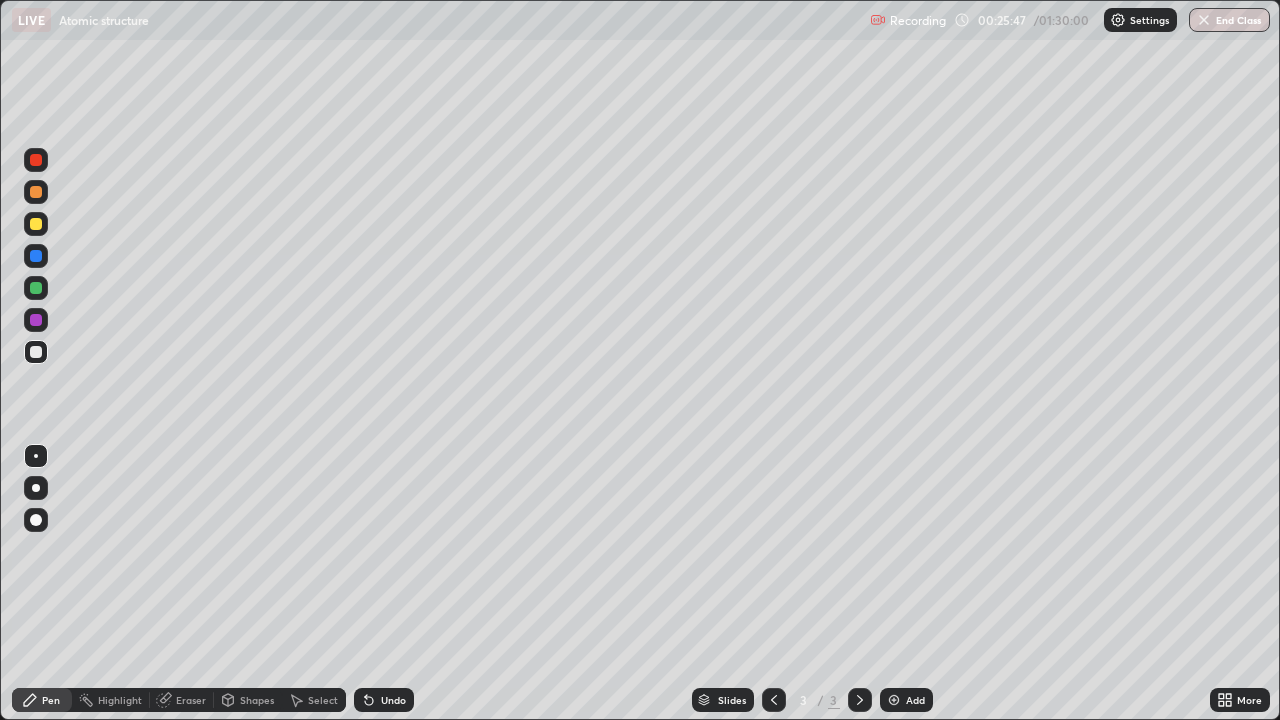 click on "Add" at bounding box center [915, 700] 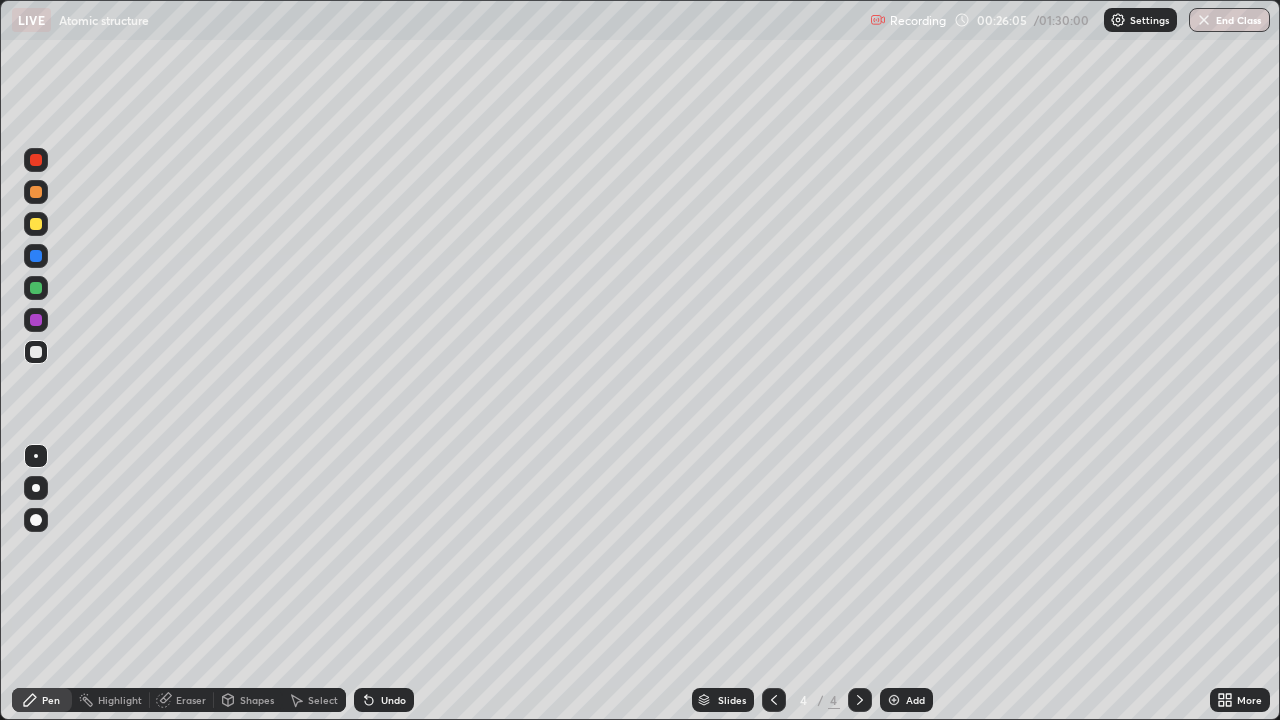 click on "Undo" at bounding box center [384, 700] 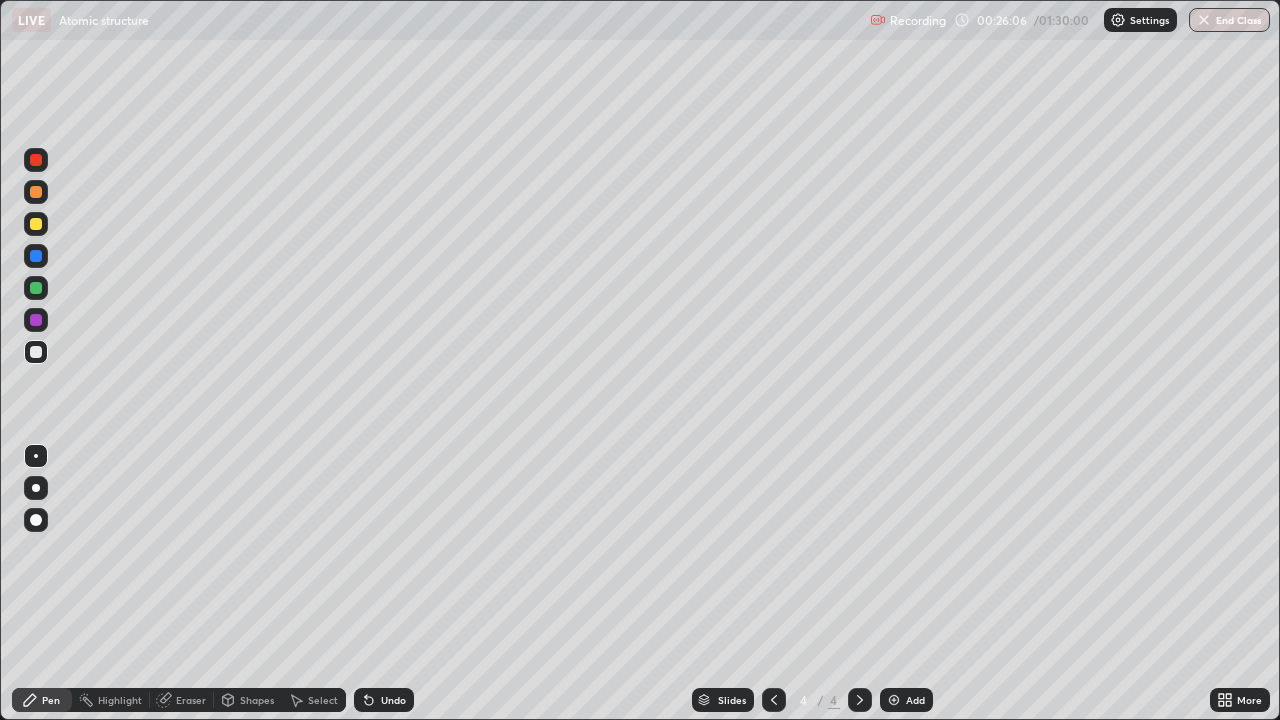 click on "Undo" at bounding box center [384, 700] 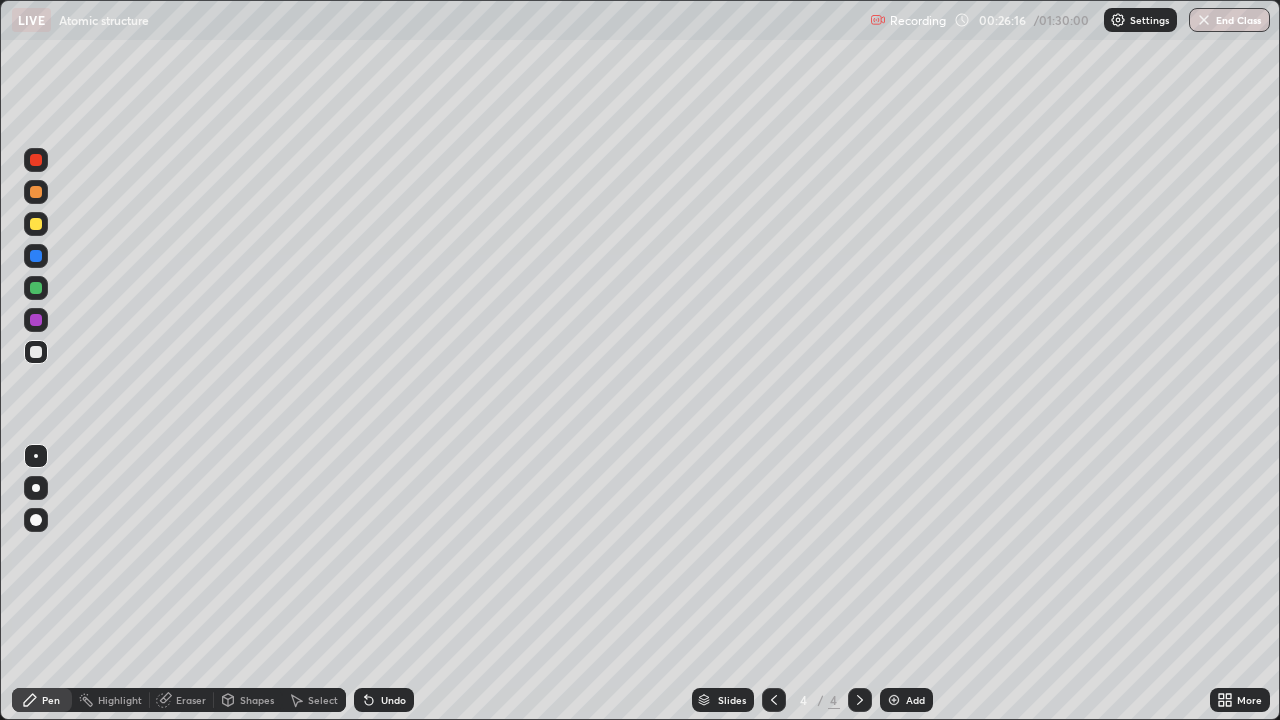click at bounding box center (36, 256) 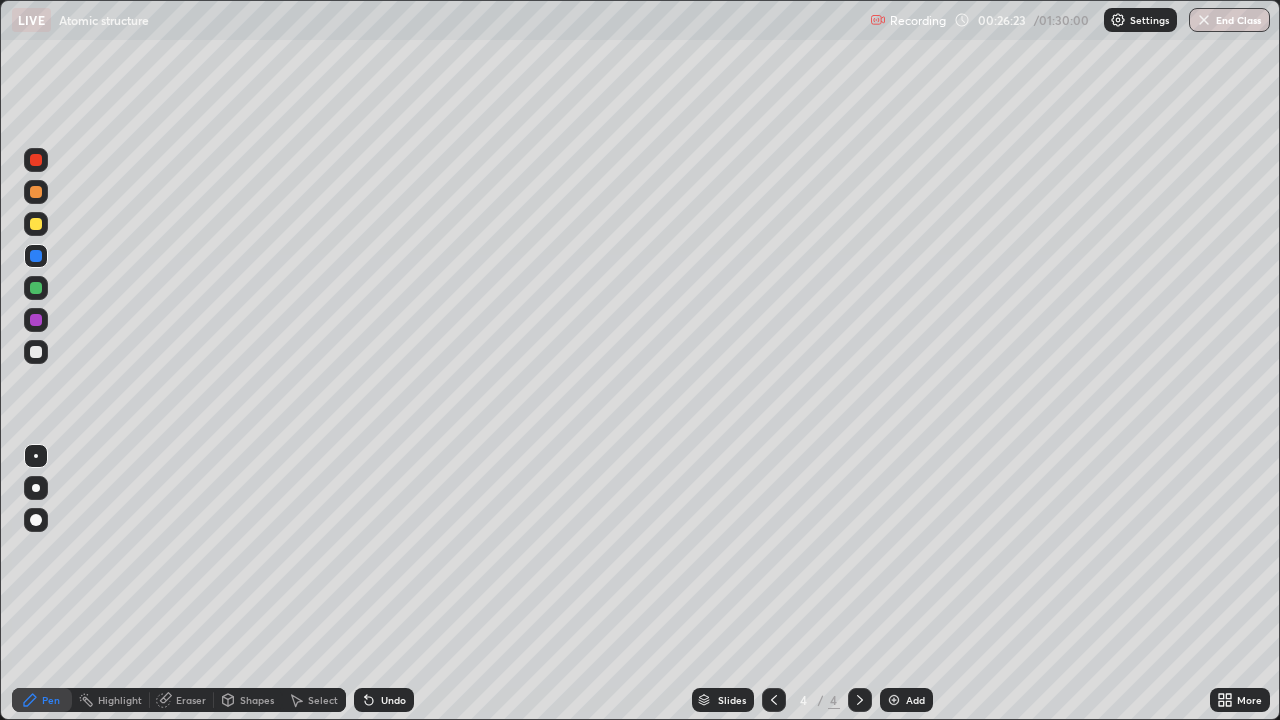 click at bounding box center [36, 352] 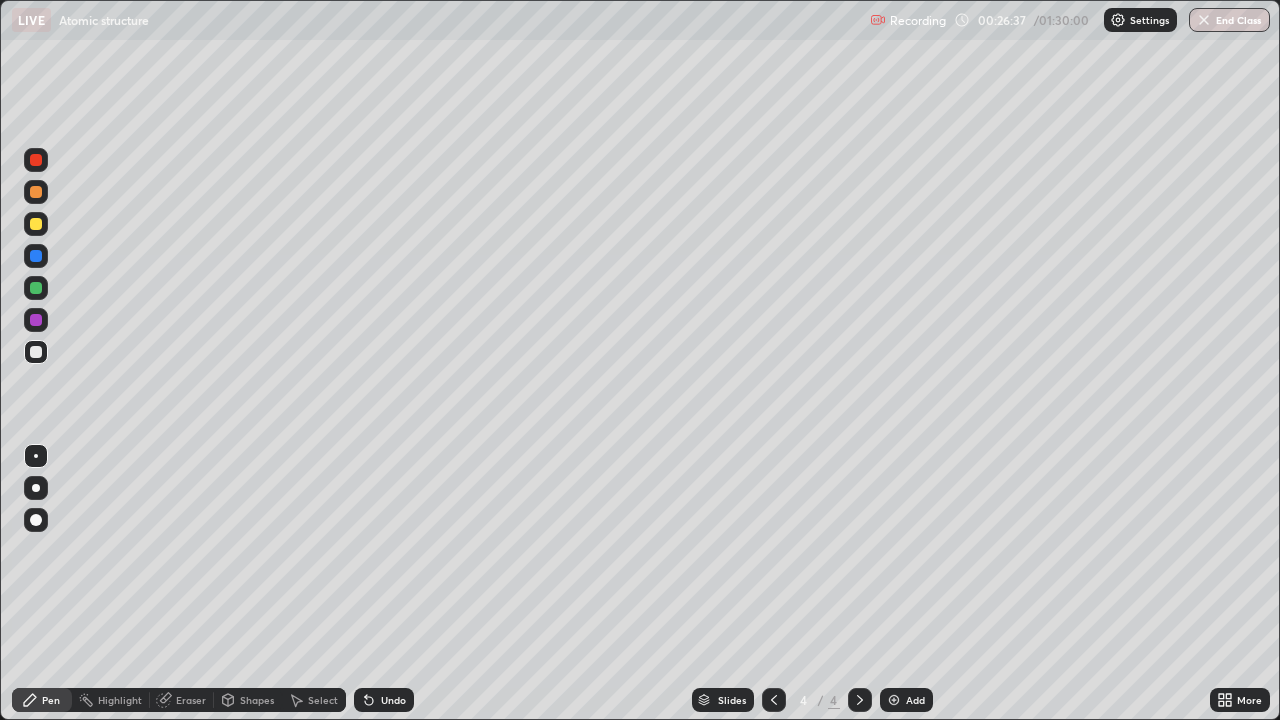 click on "Eraser" at bounding box center (182, 700) 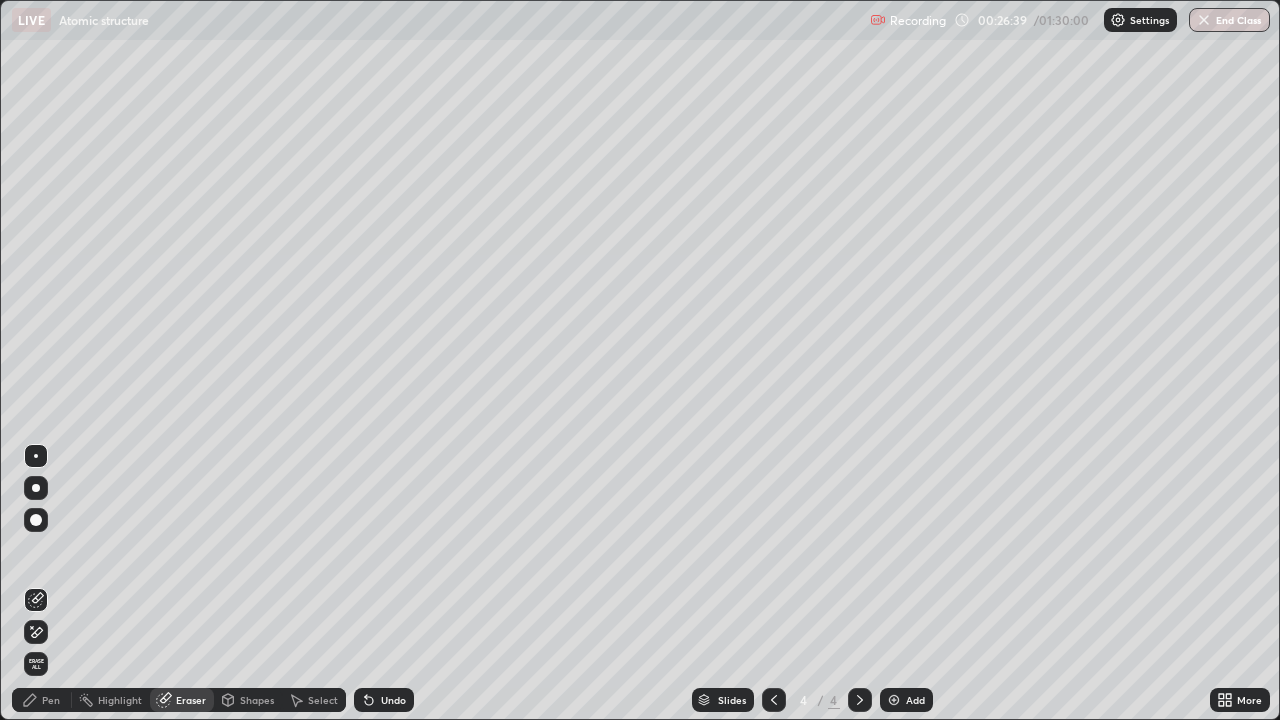 click 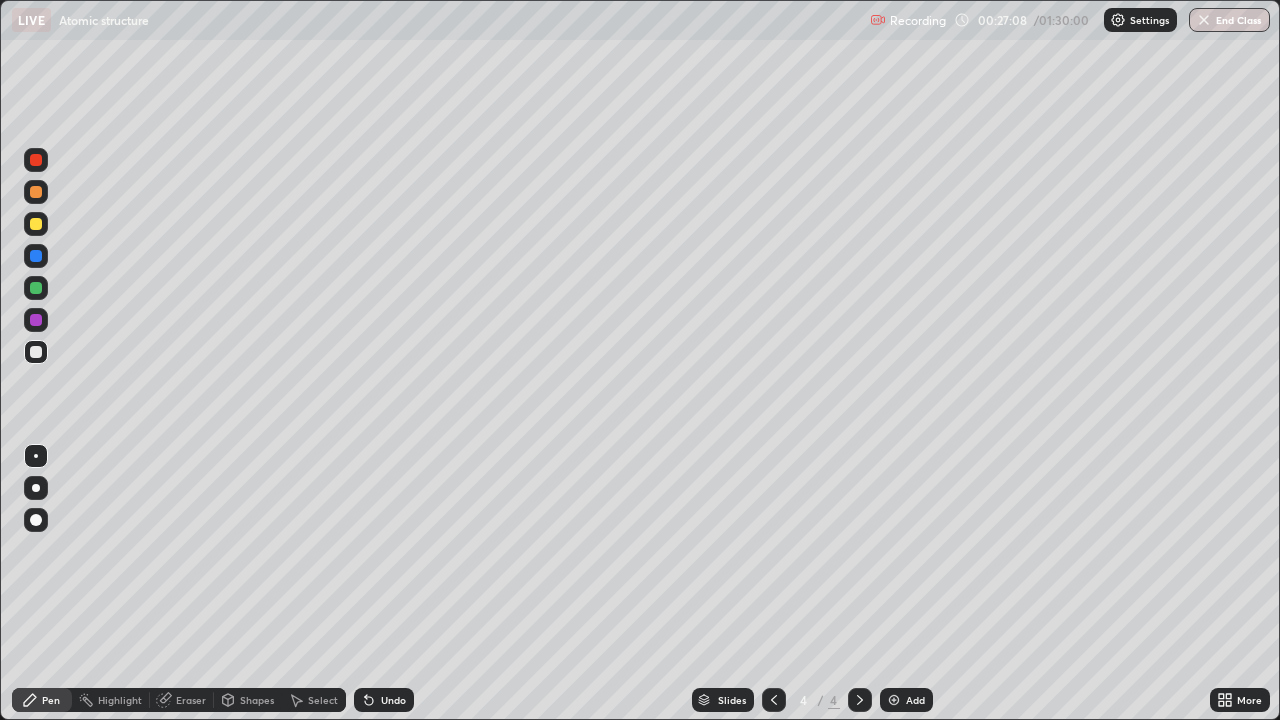 click on "Eraser" at bounding box center (182, 700) 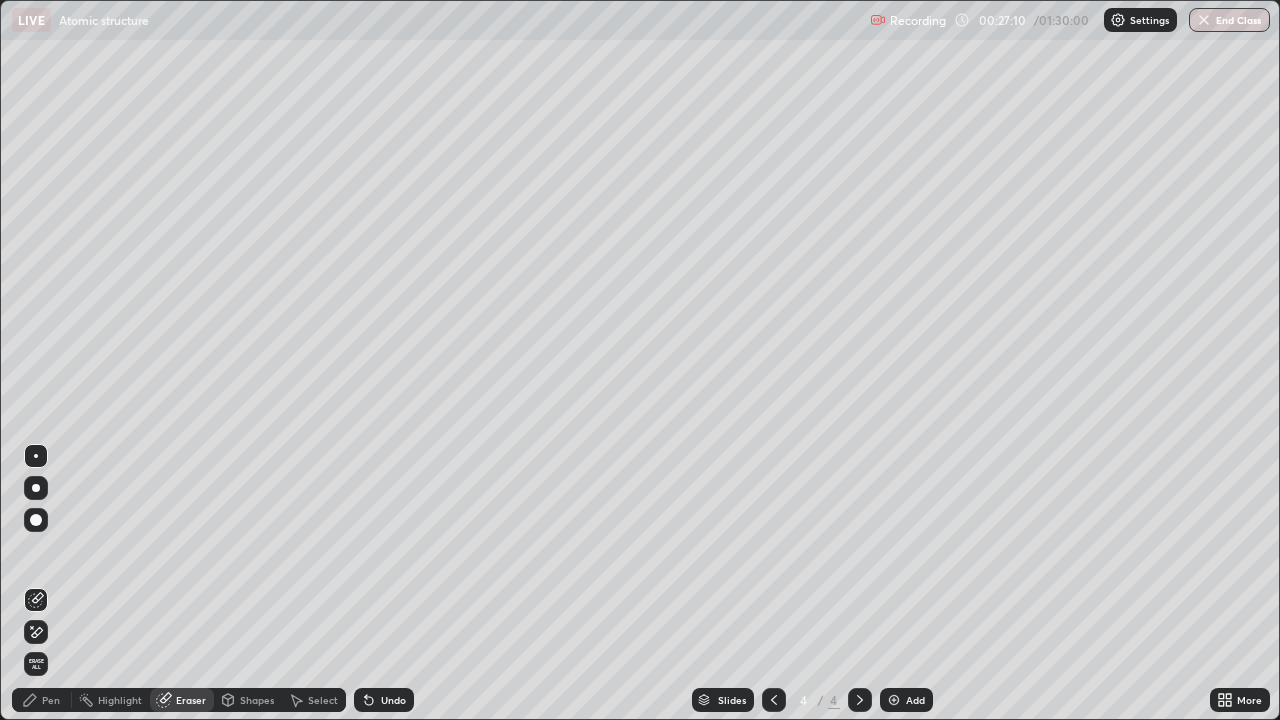 click on "Pen" at bounding box center (42, 700) 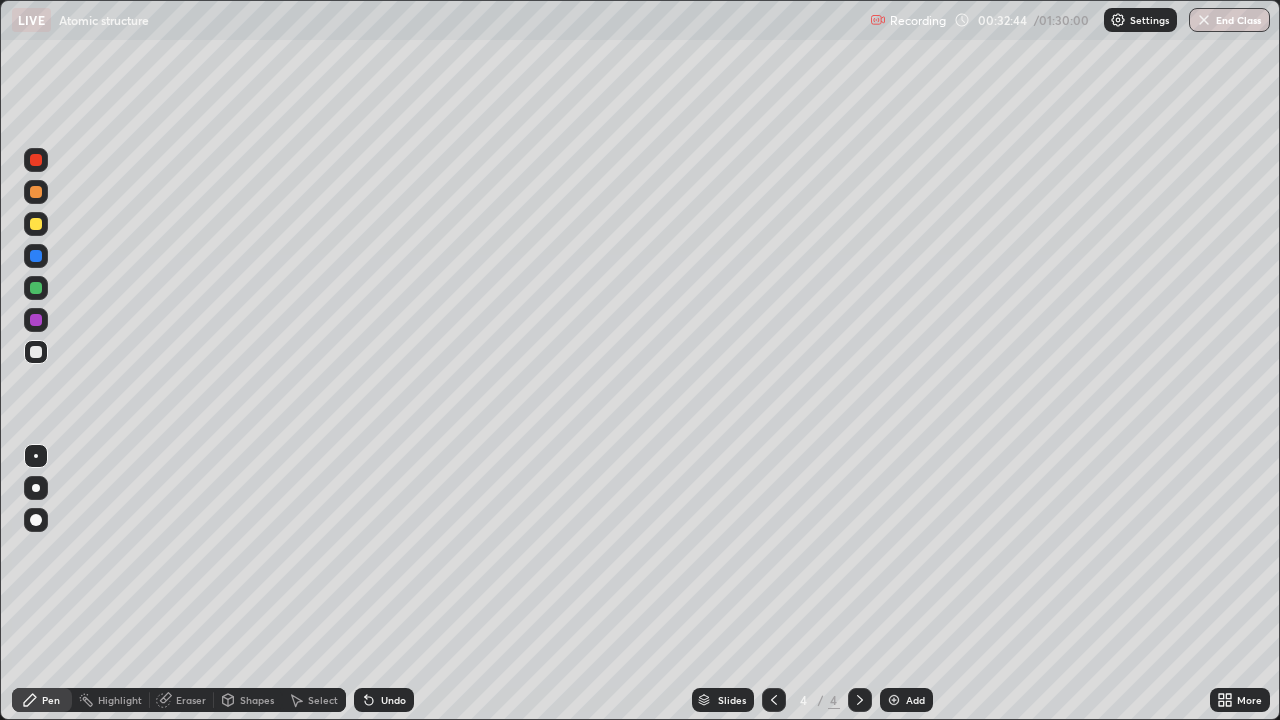 click on "Add" at bounding box center [906, 700] 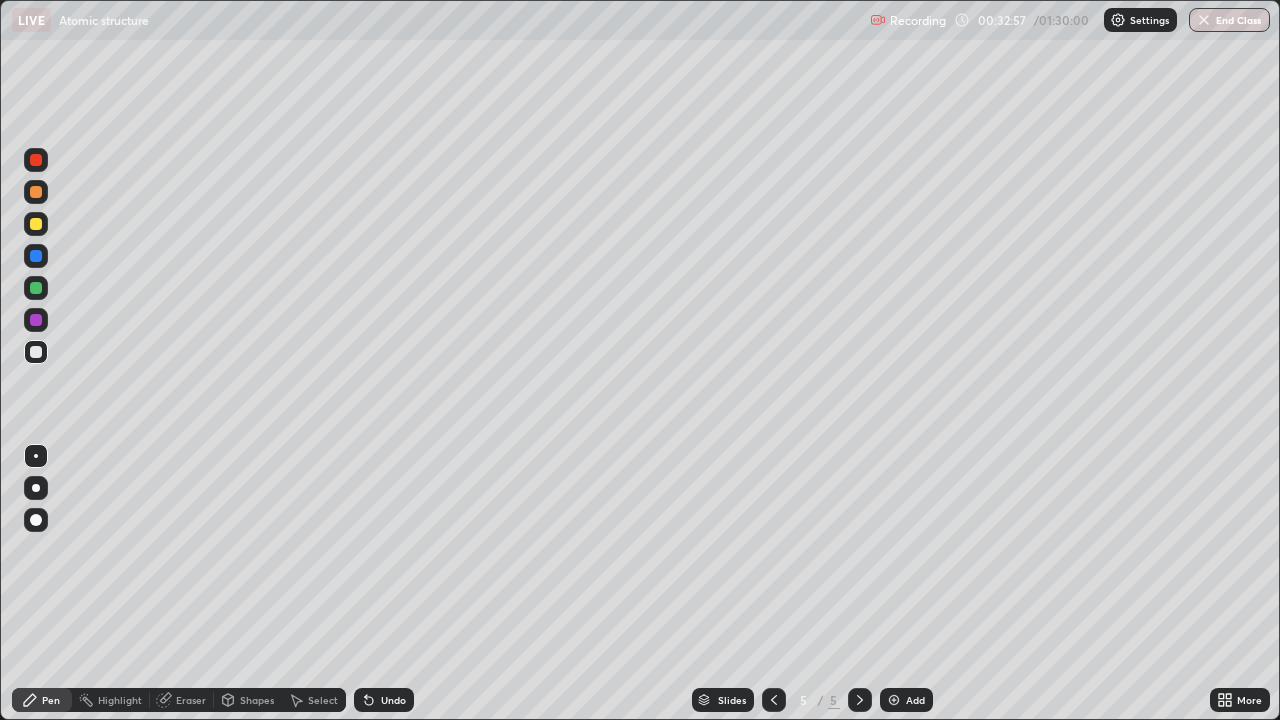 click on "Undo" at bounding box center (384, 700) 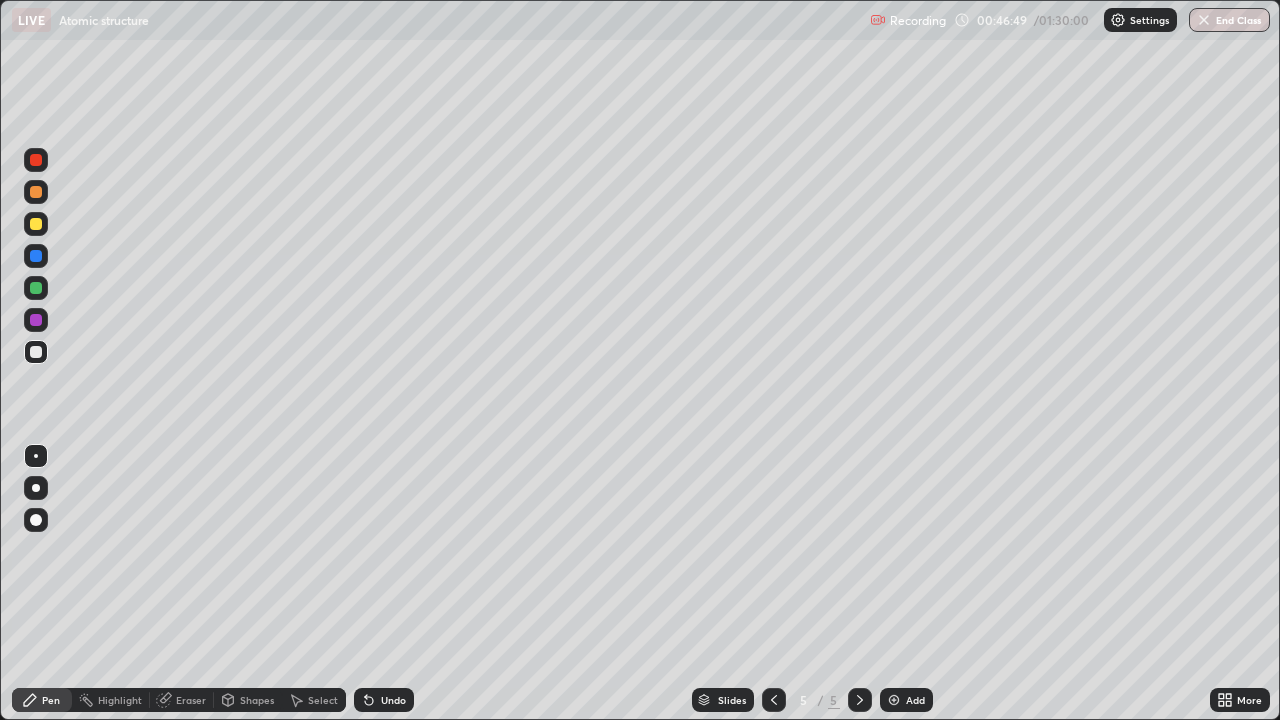 click 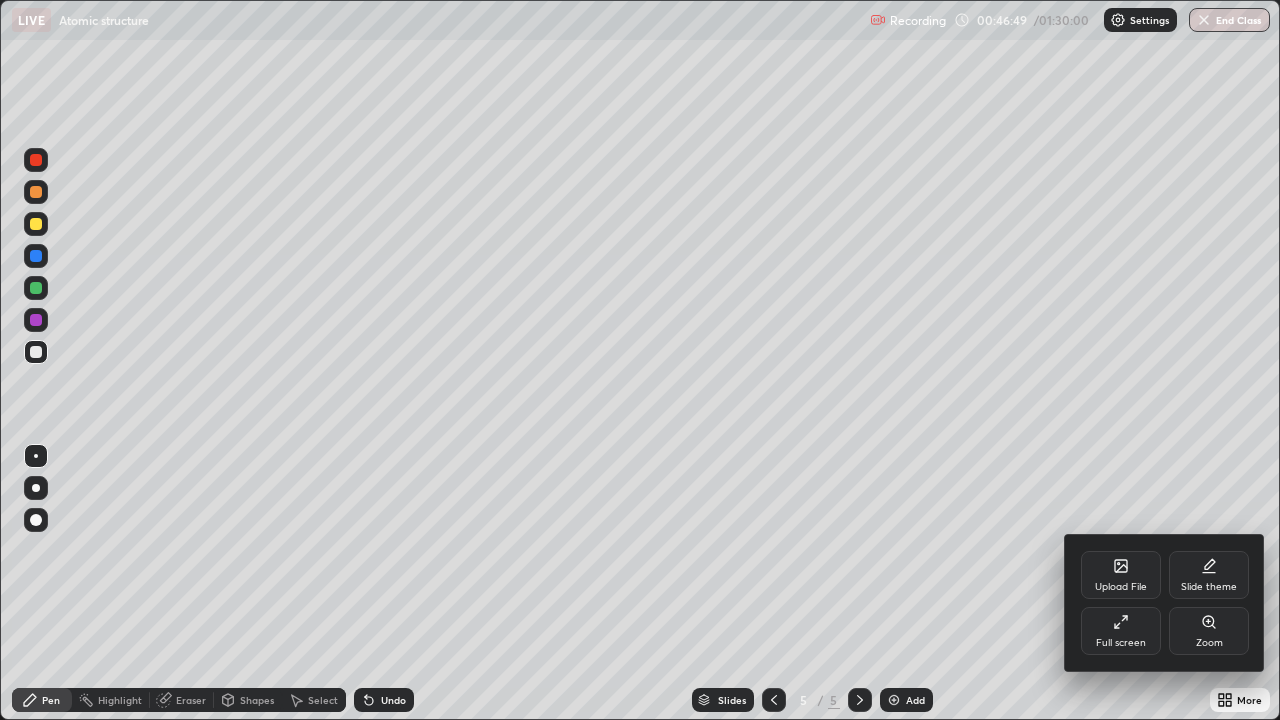 click on "Full screen" at bounding box center (1121, 631) 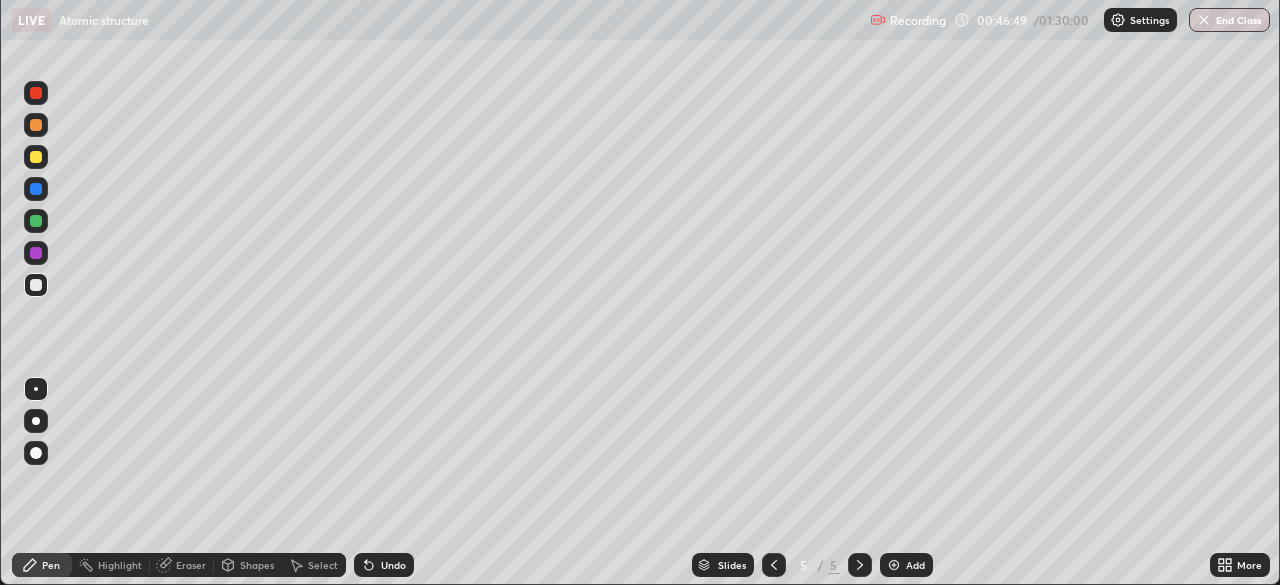scroll, scrollTop: 585, scrollLeft: 1280, axis: both 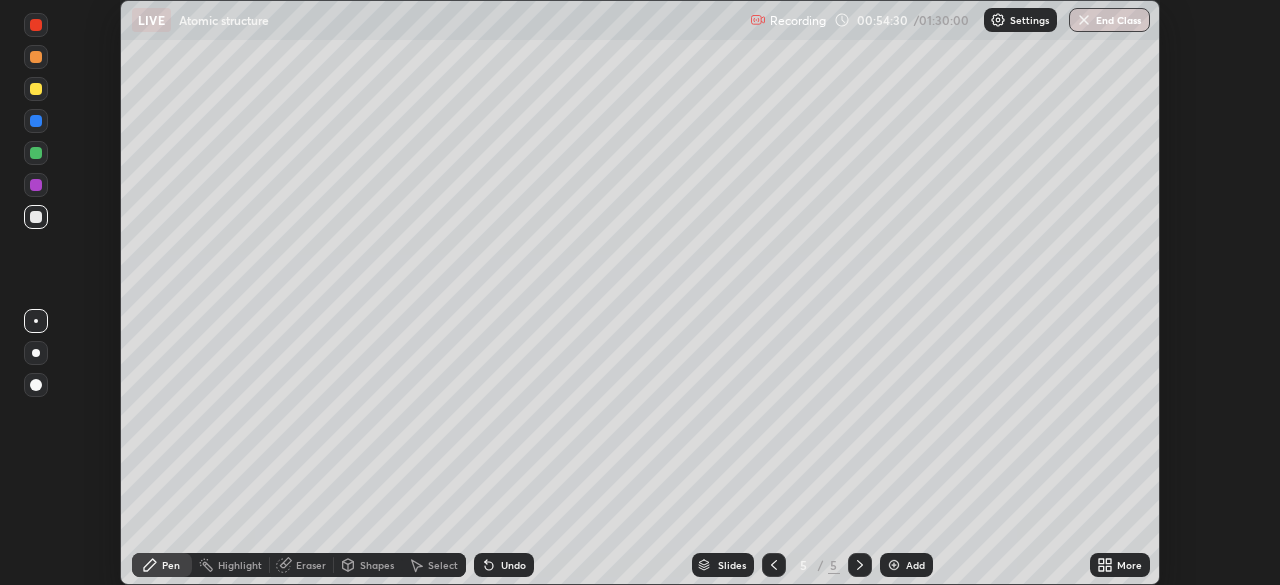 click 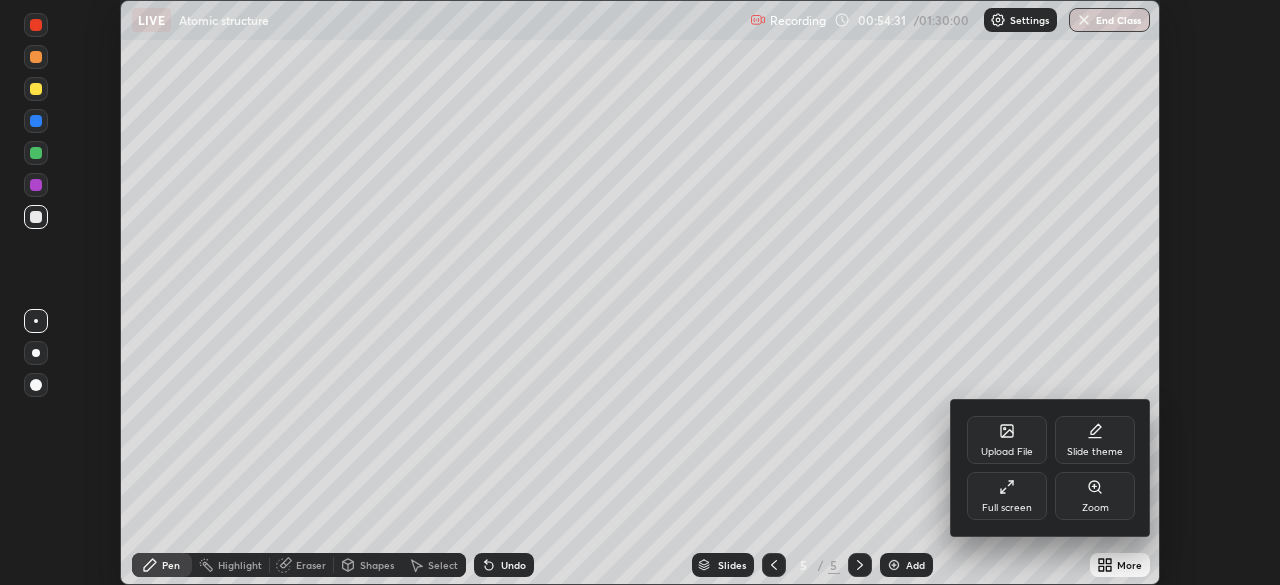 click on "Full screen" at bounding box center [1007, 496] 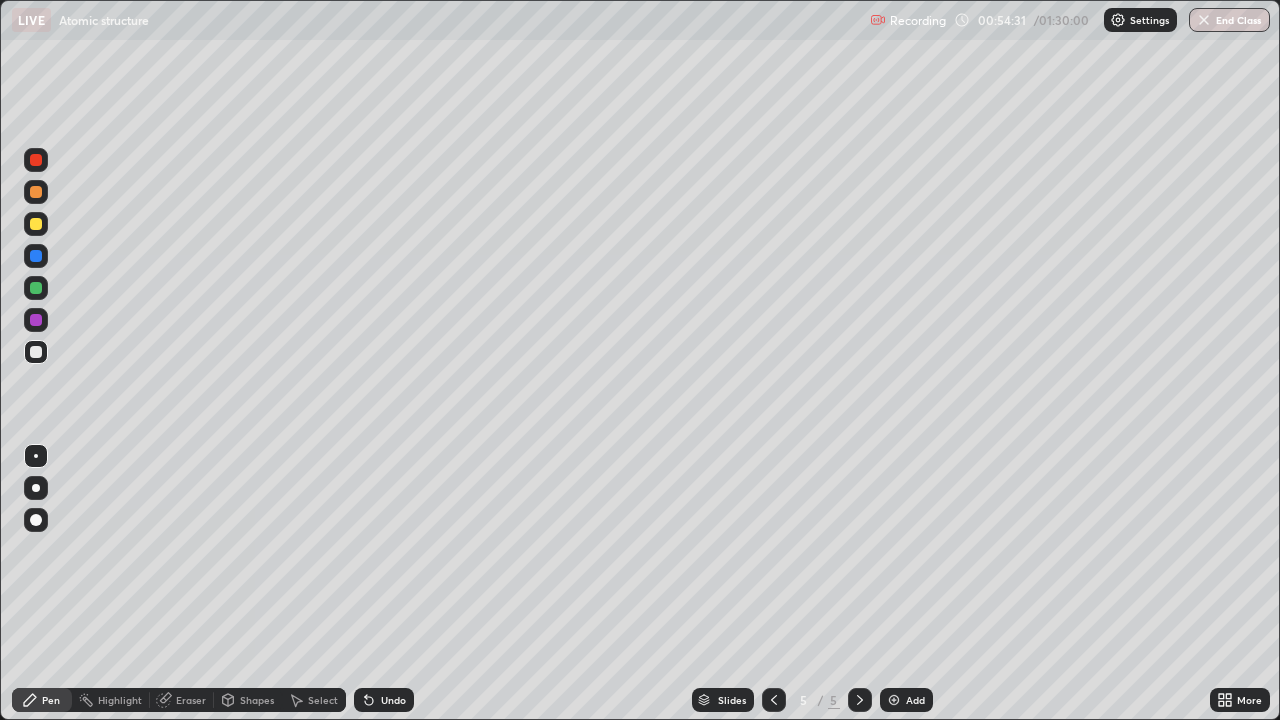 scroll, scrollTop: 99280, scrollLeft: 98720, axis: both 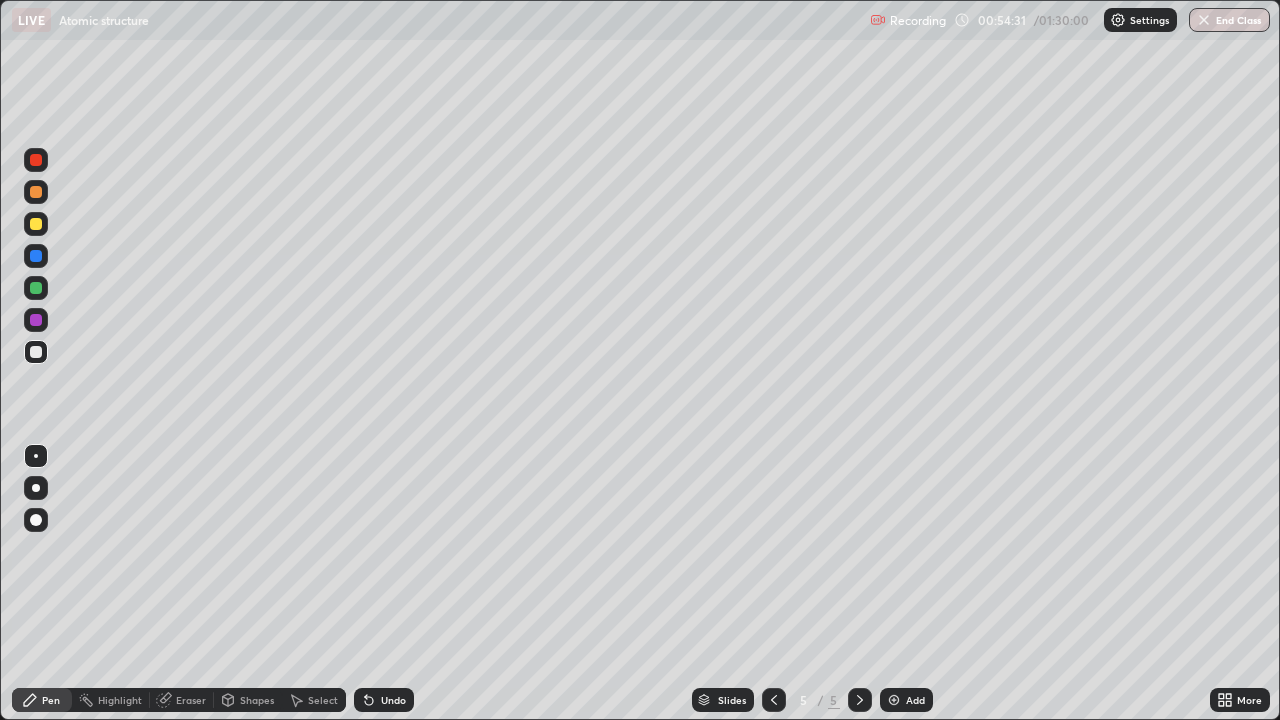 click at bounding box center (894, 700) 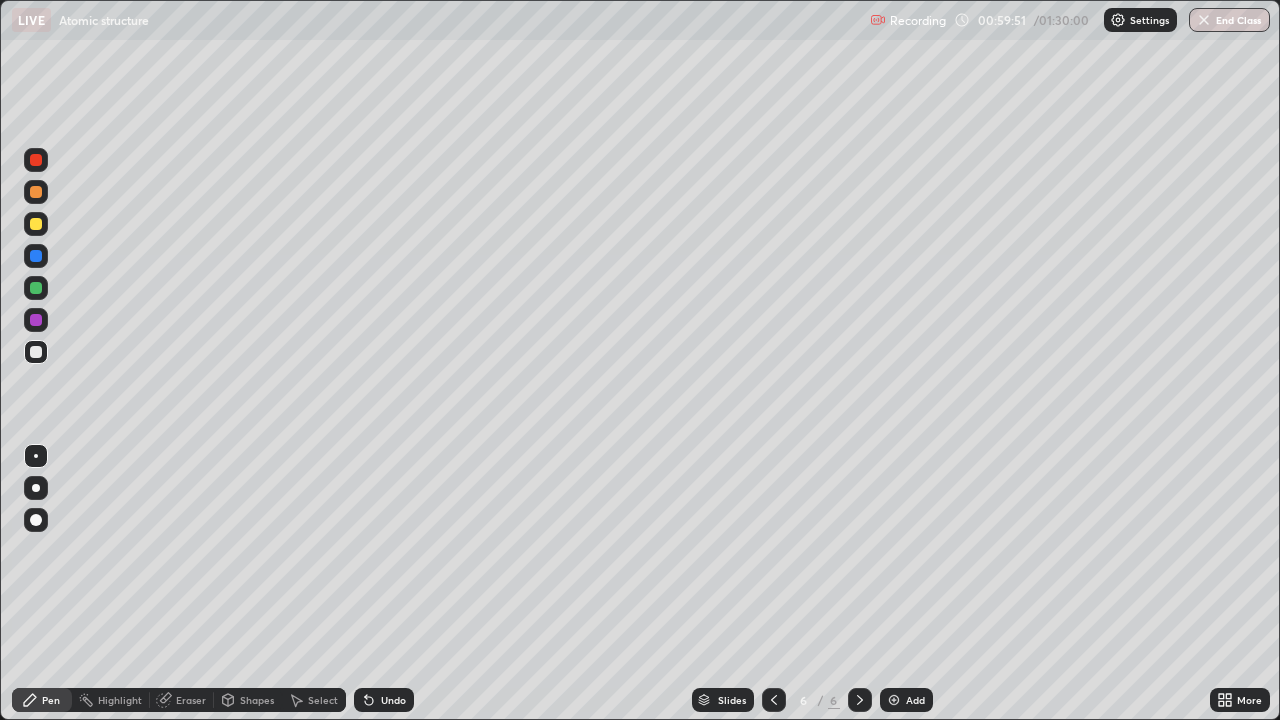 click at bounding box center (36, 320) 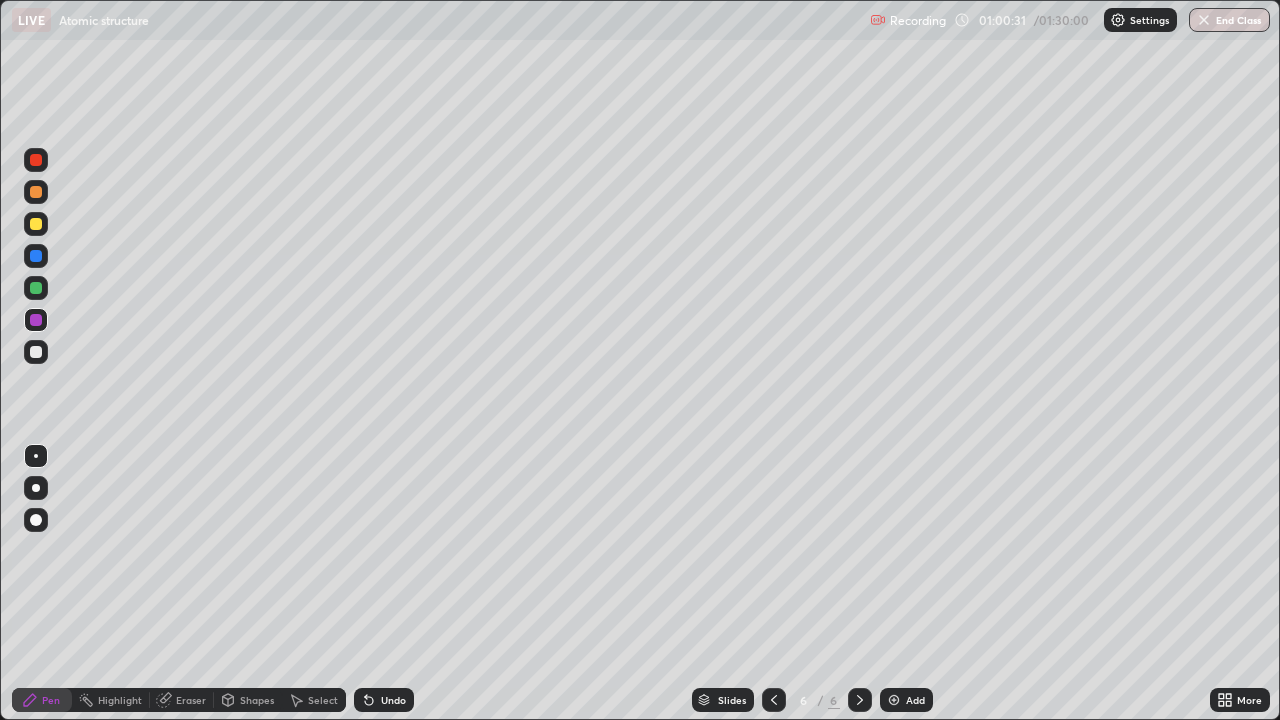 click at bounding box center (894, 700) 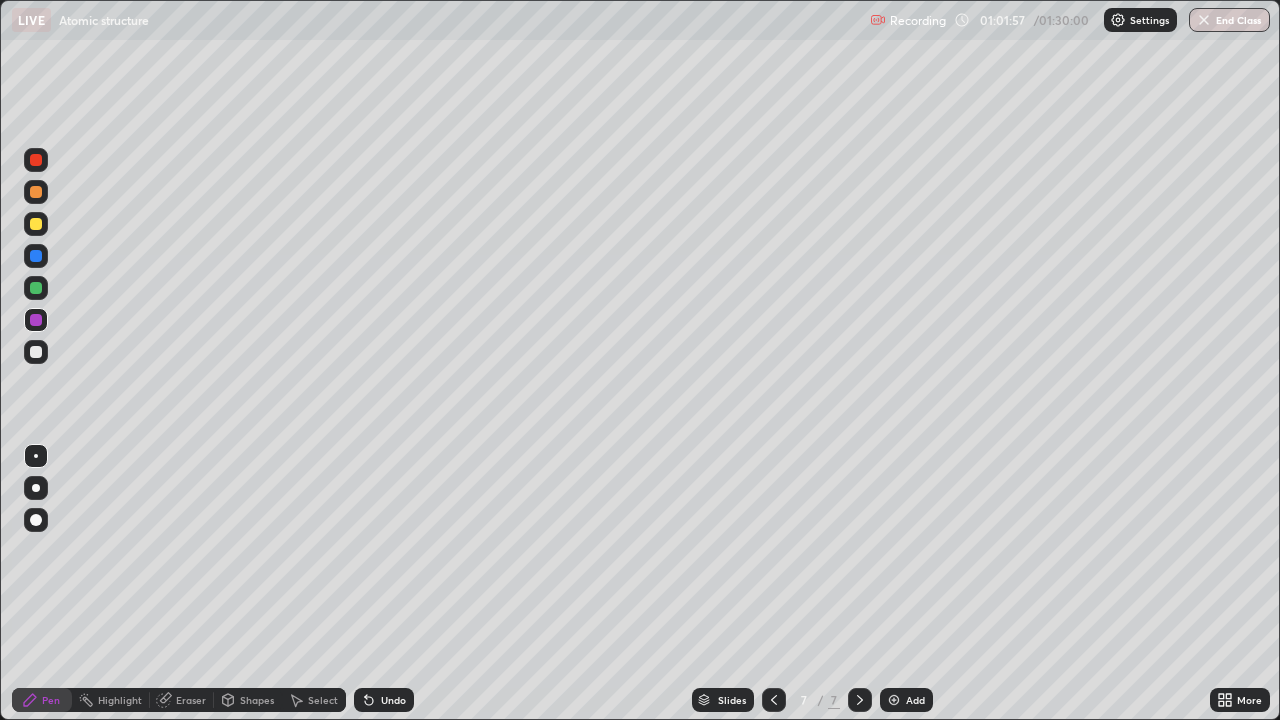 click at bounding box center (36, 352) 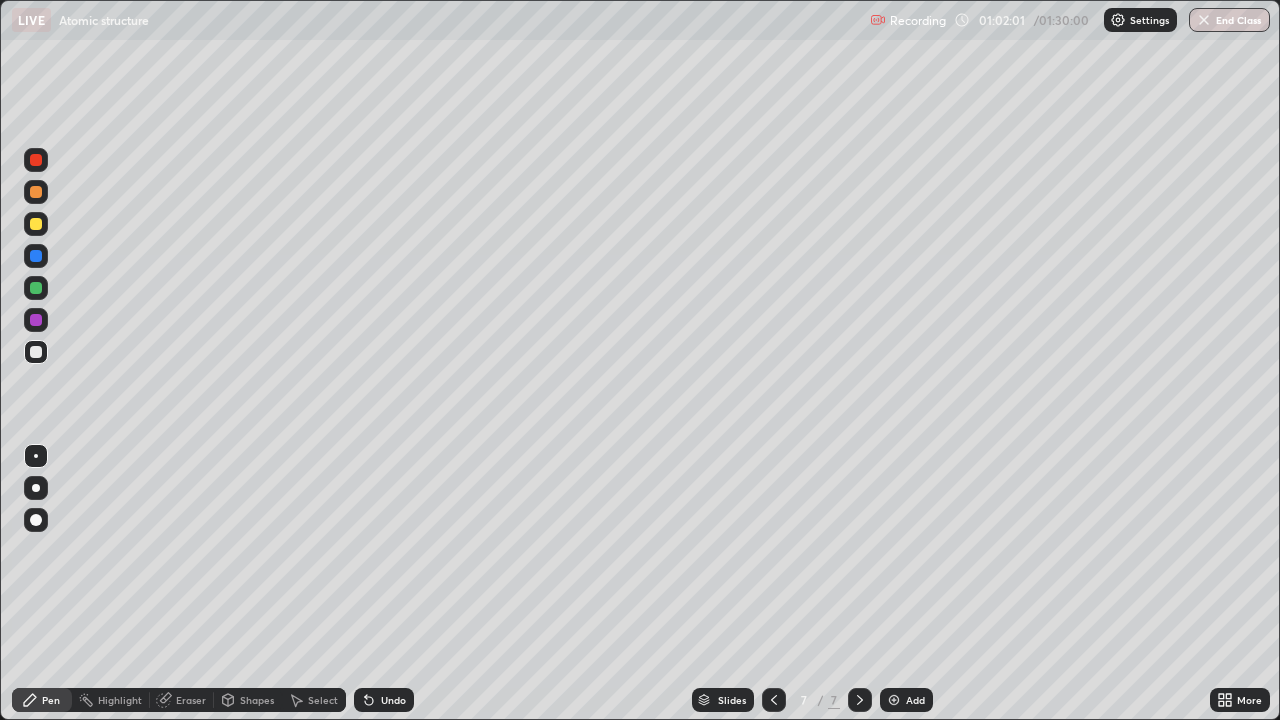 click at bounding box center [36, 320] 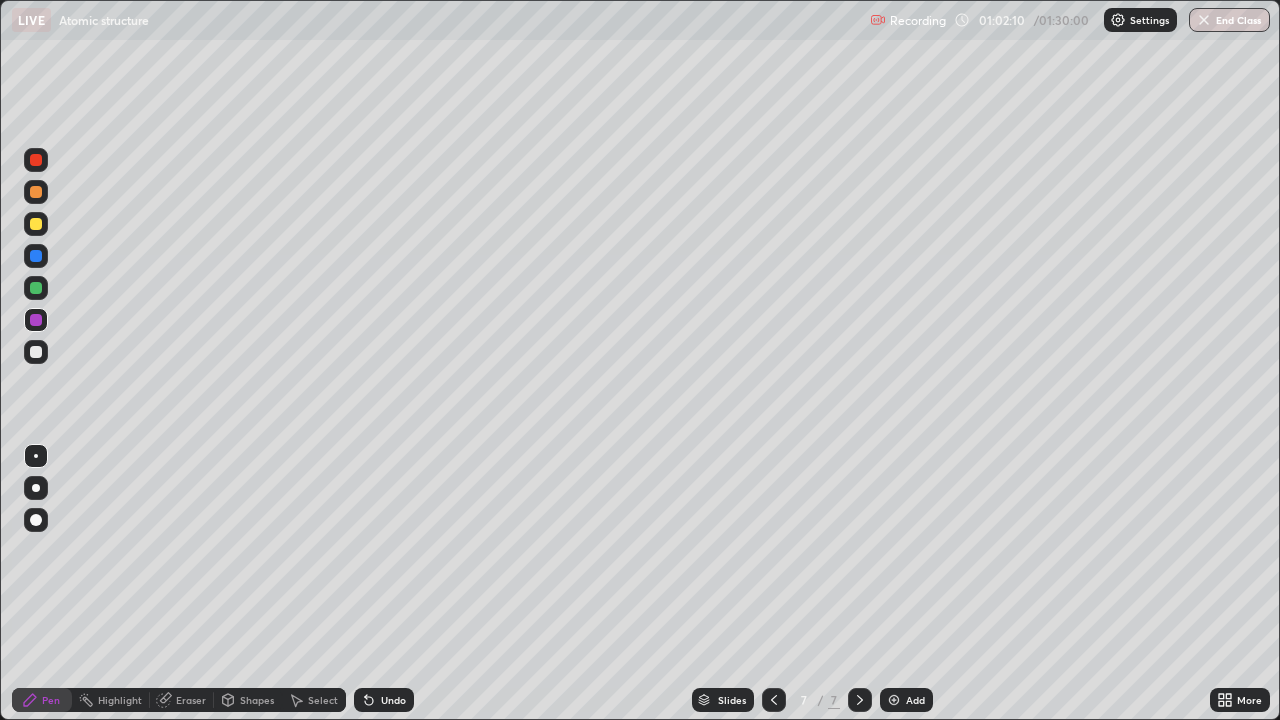 click at bounding box center [36, 352] 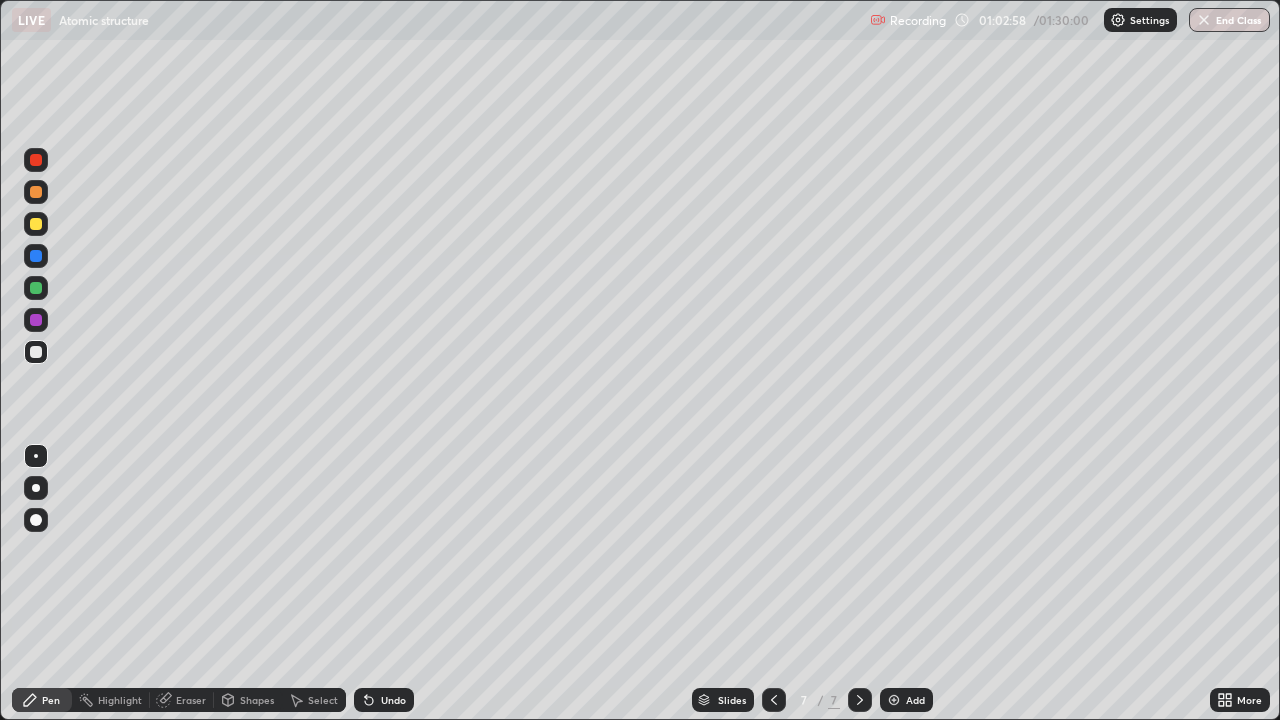 click 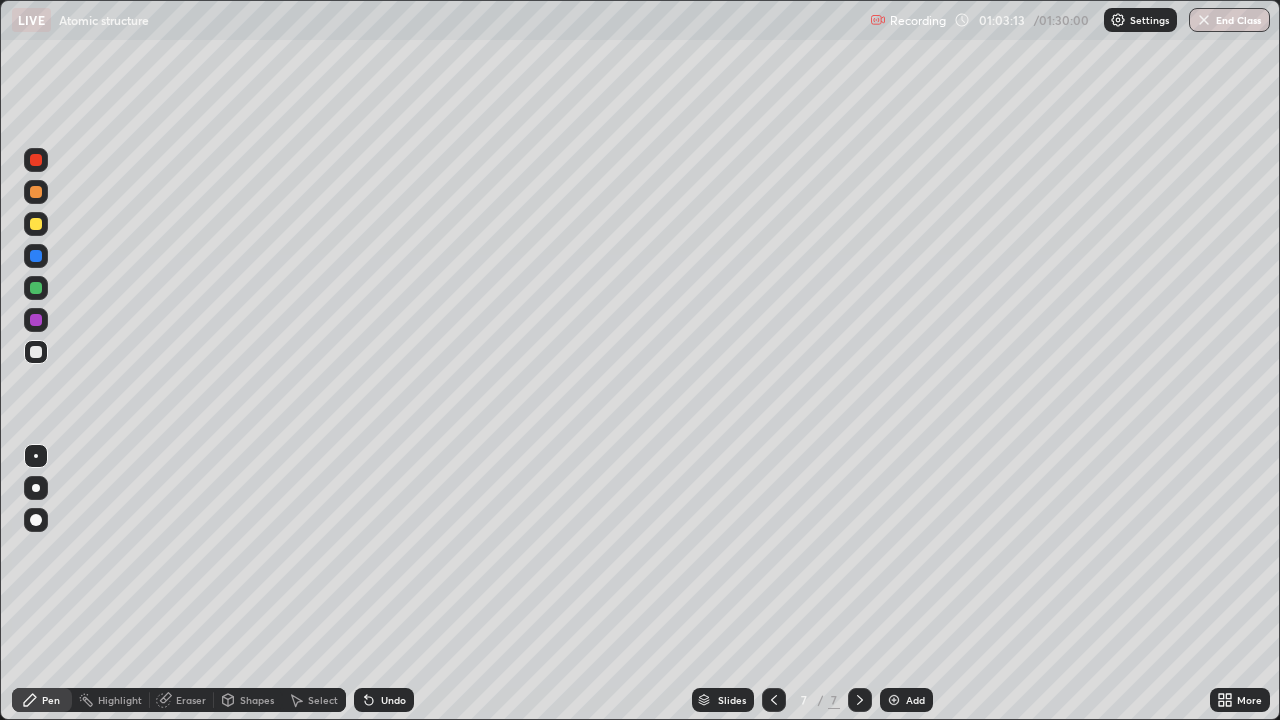 click 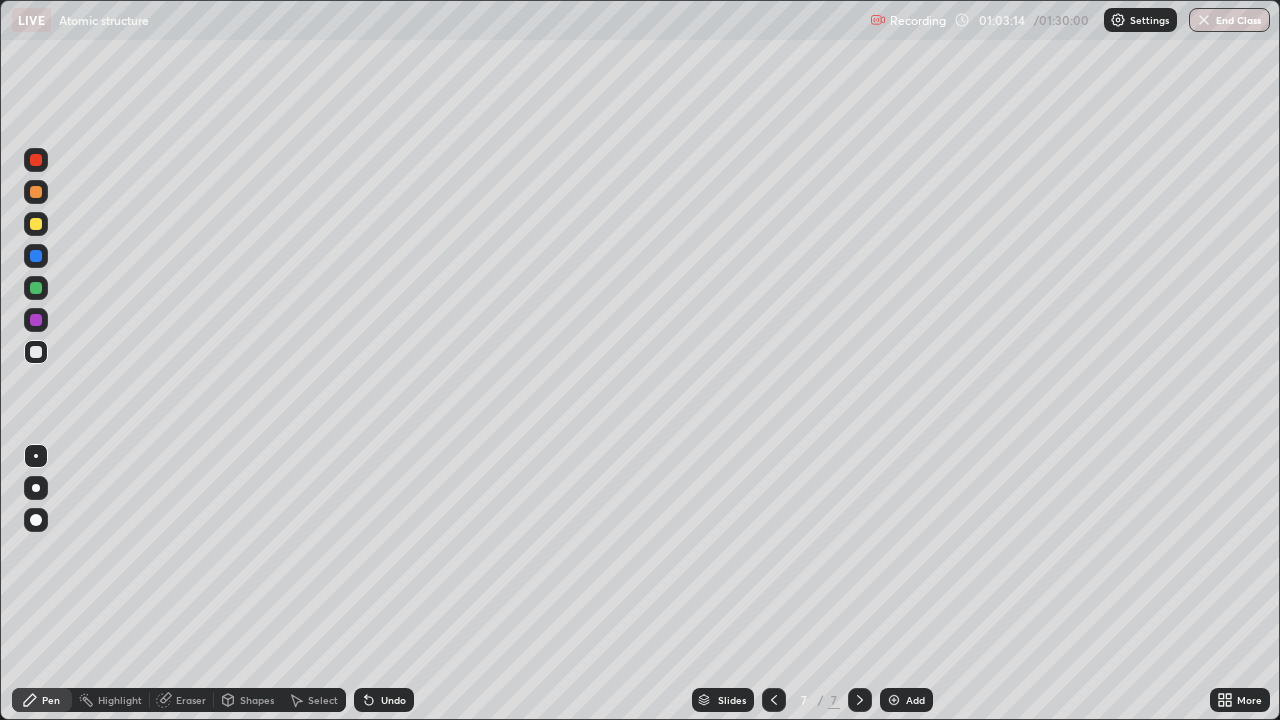 click on "Undo" at bounding box center (384, 700) 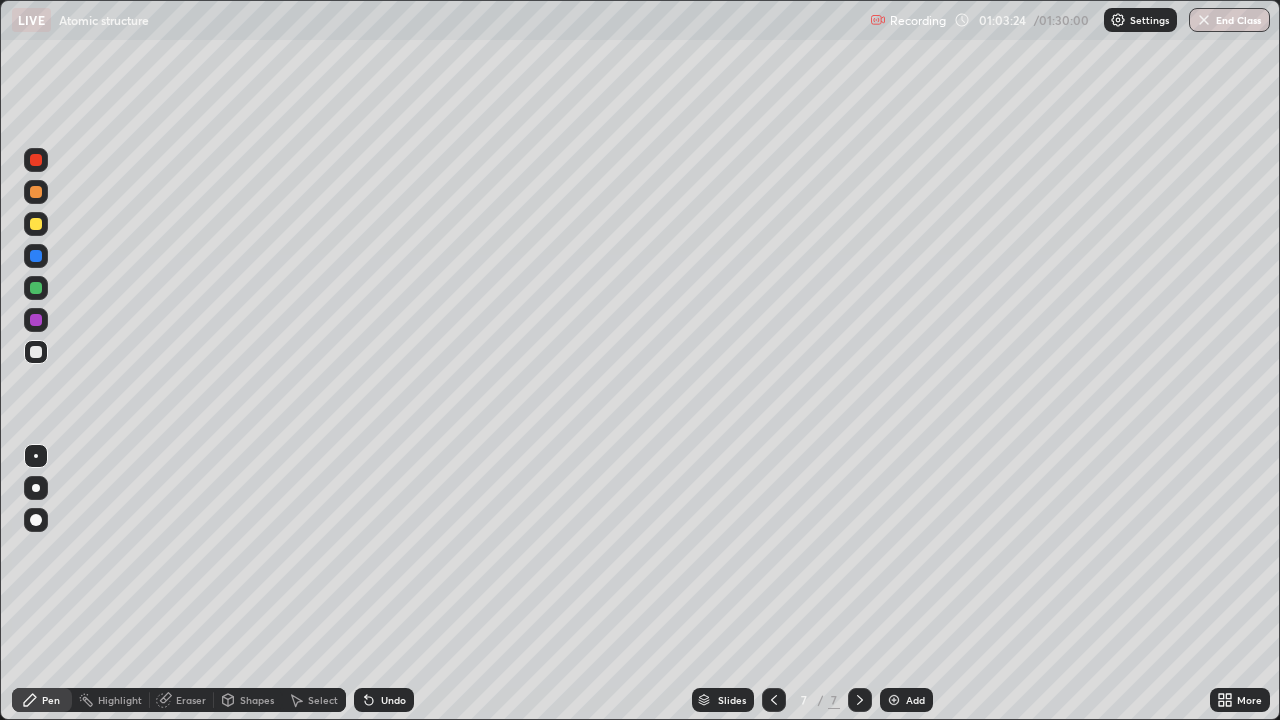 click on "Undo" at bounding box center (384, 700) 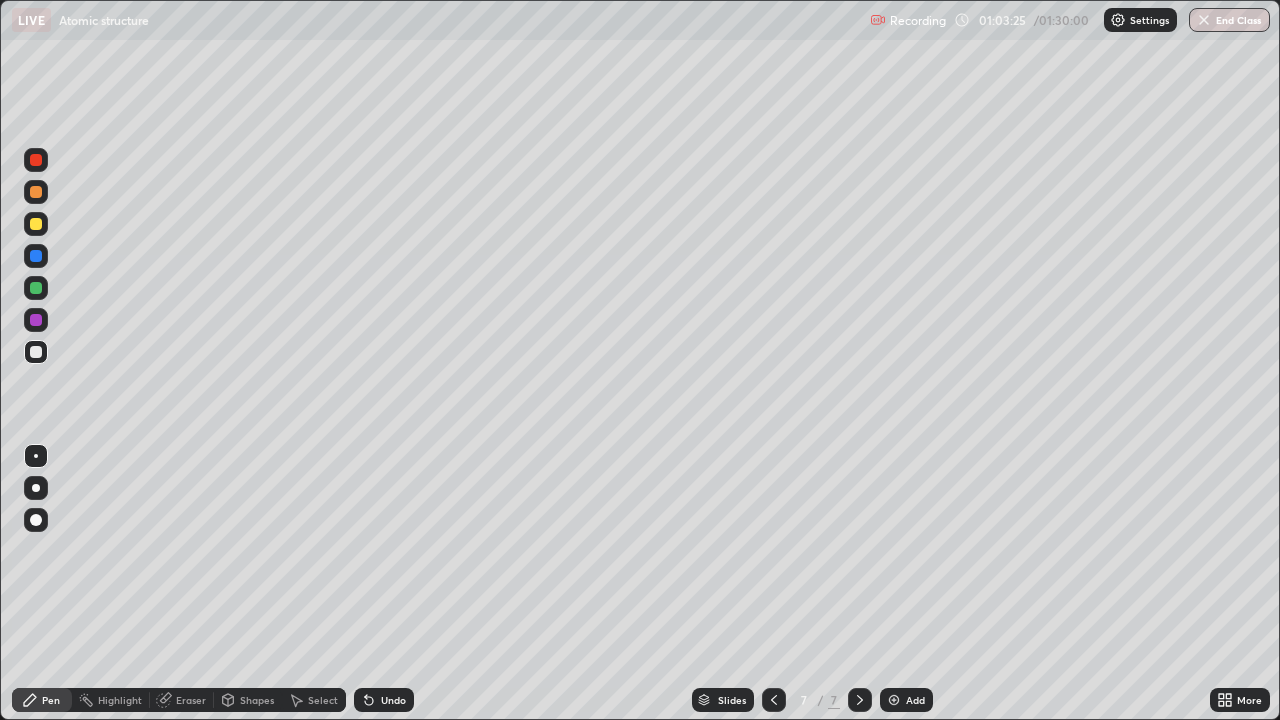 click on "Undo" at bounding box center [384, 700] 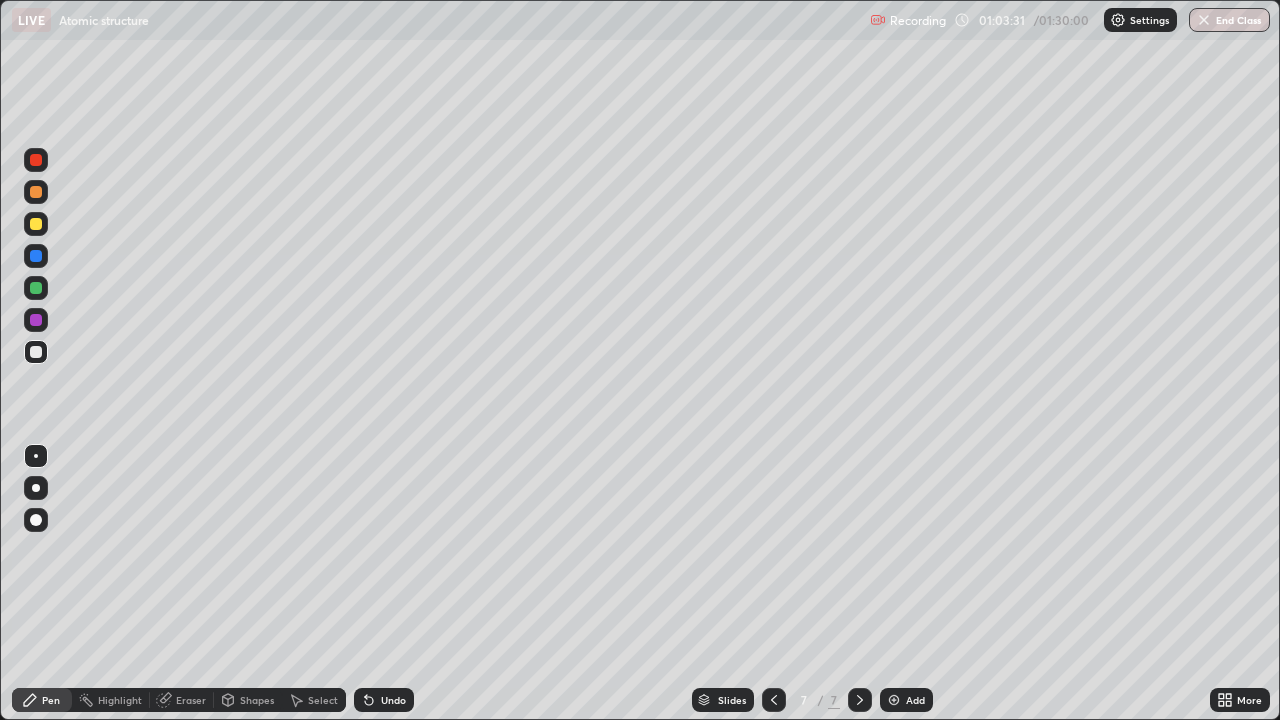 click on "Highlight" at bounding box center [120, 700] 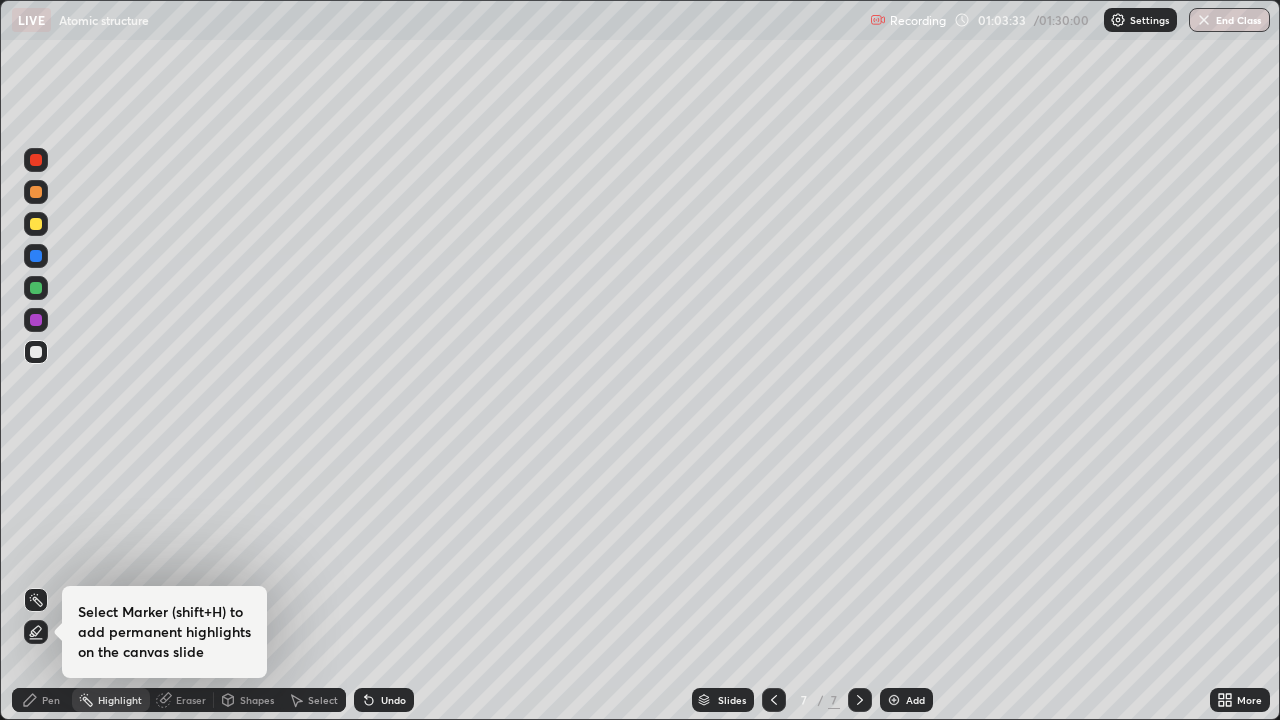 click on "Eraser" at bounding box center (182, 700) 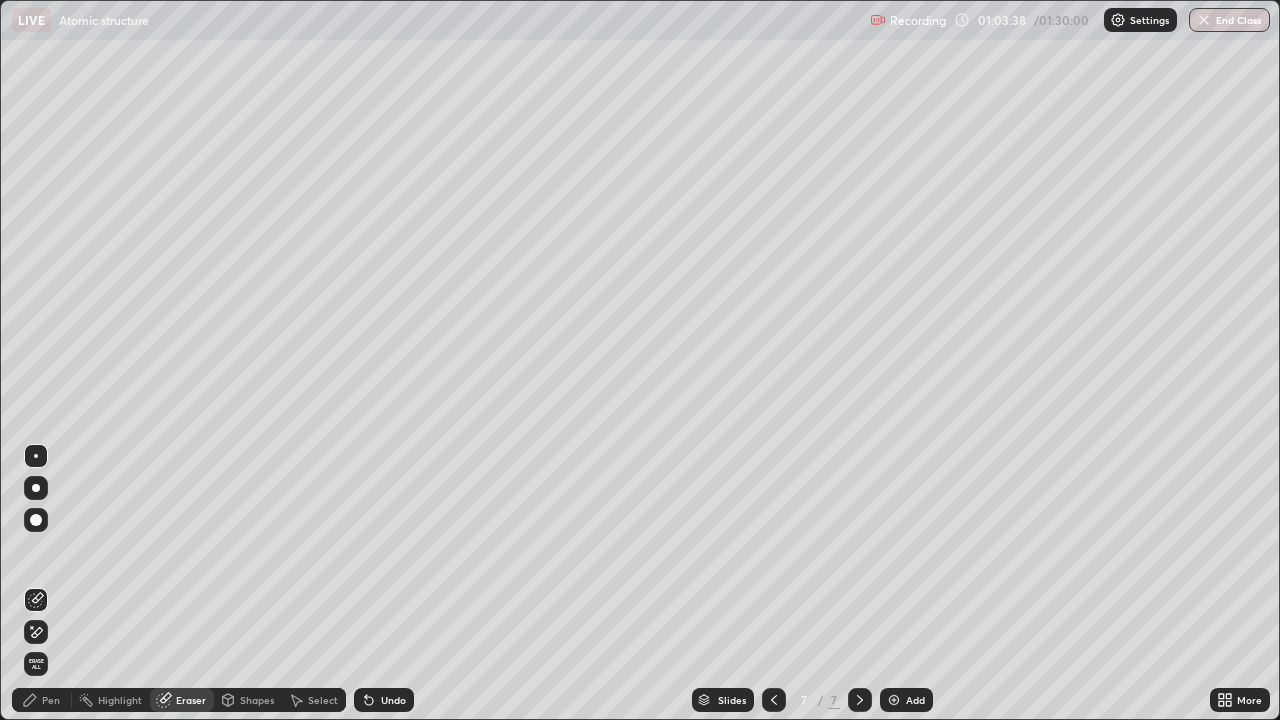 click 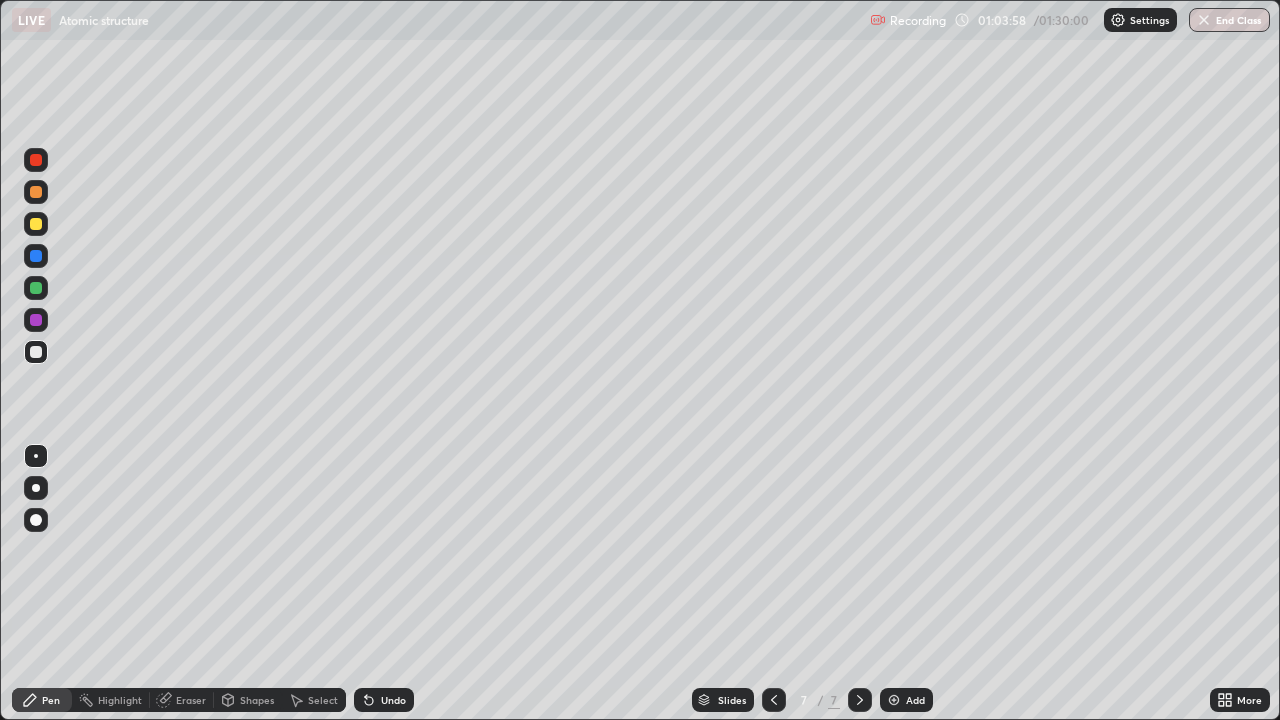 click at bounding box center [36, 320] 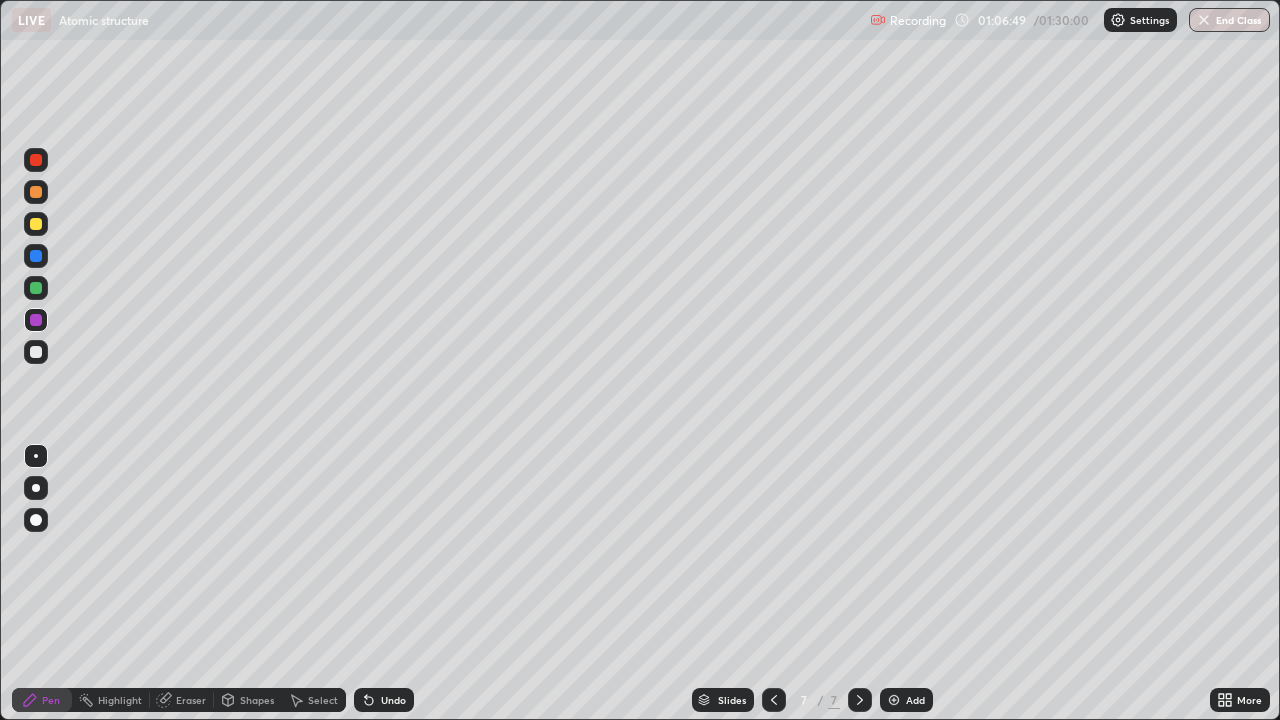 click at bounding box center [894, 700] 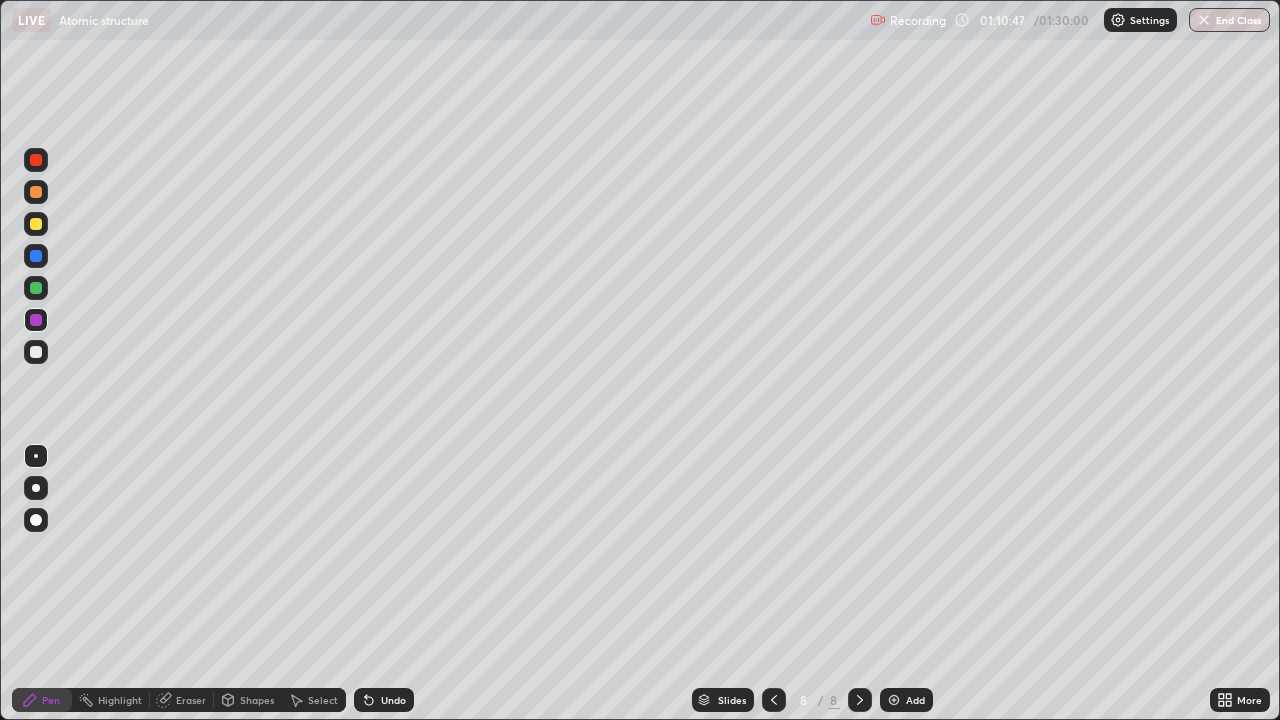 click at bounding box center [36, 160] 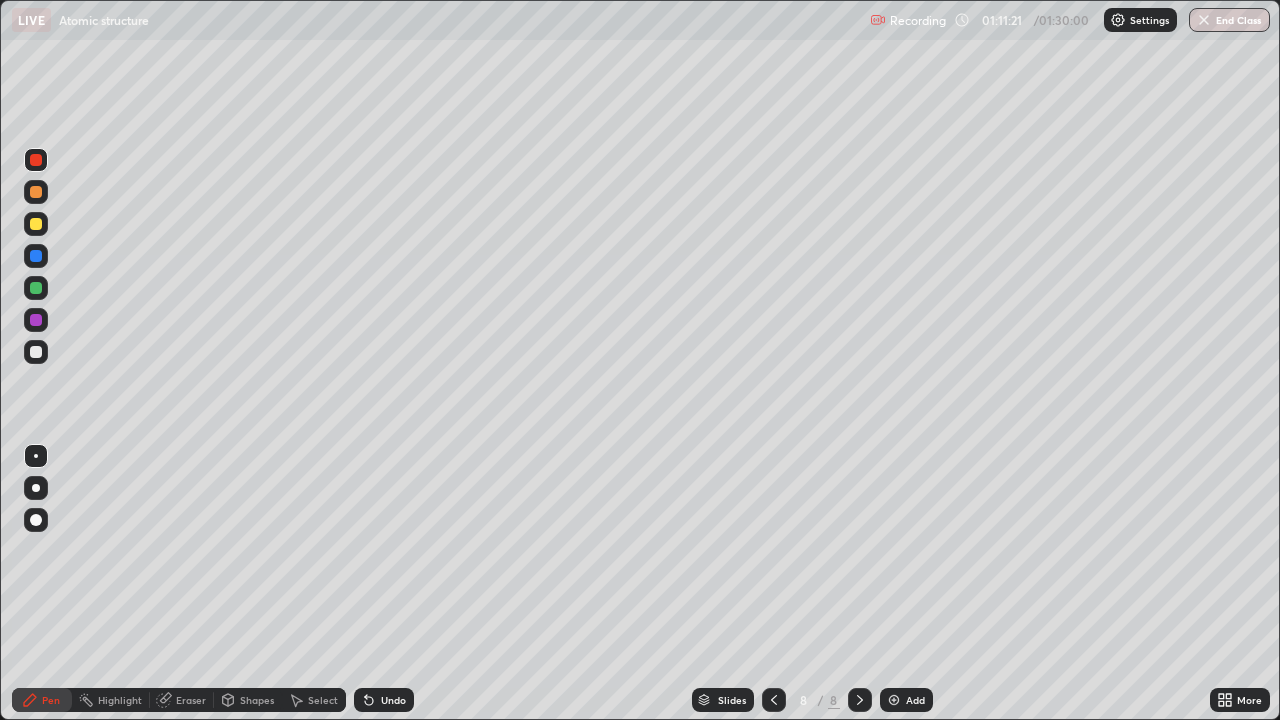 click on "Eraser" at bounding box center (191, 700) 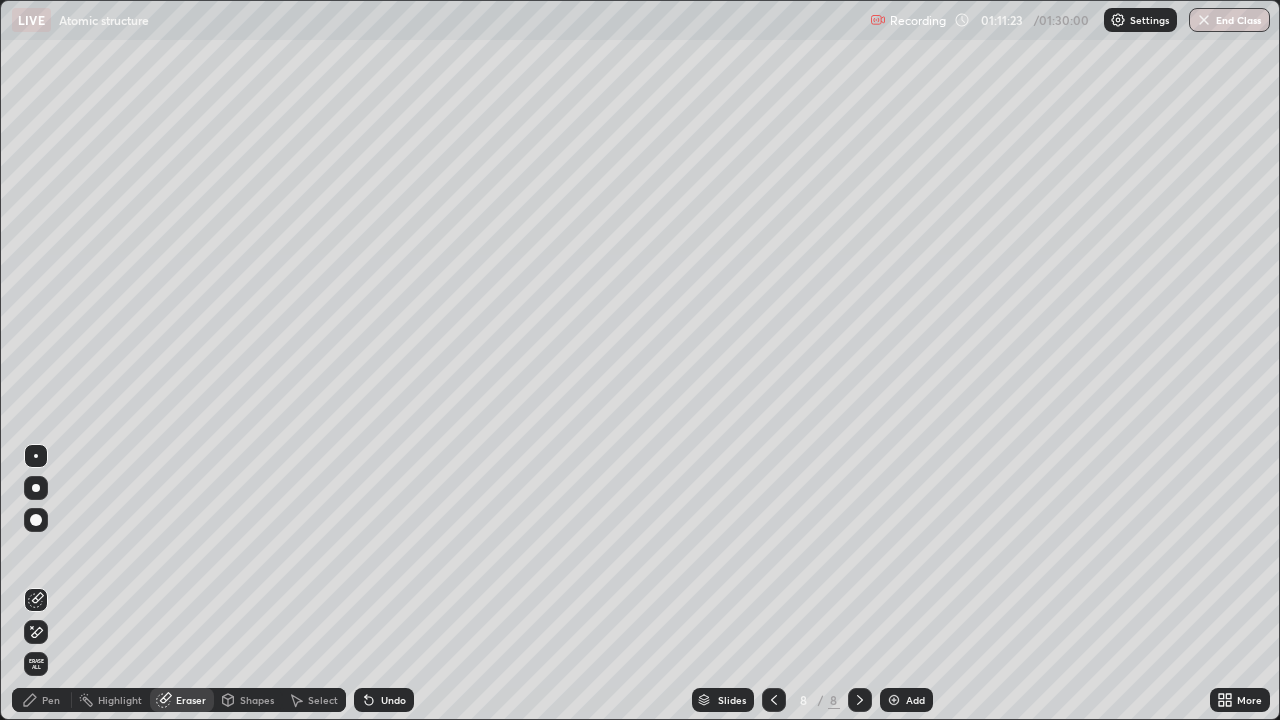 click on "Pen" at bounding box center (42, 700) 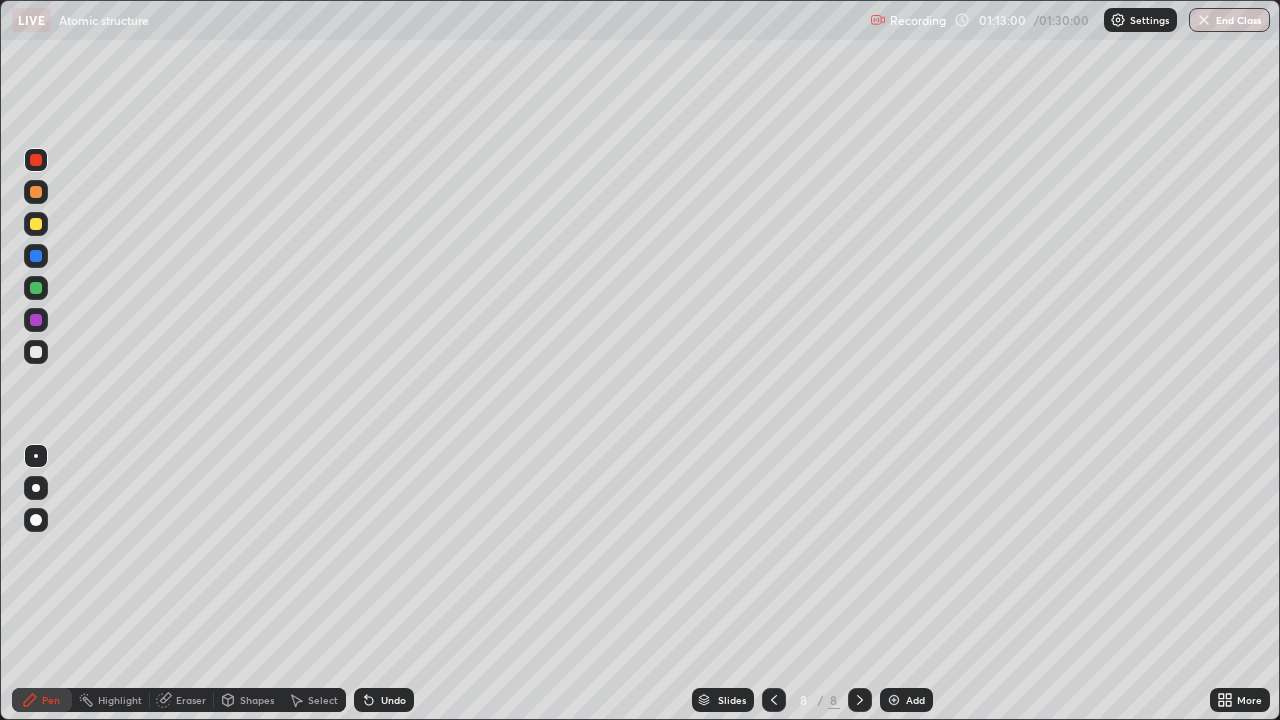 click at bounding box center (36, 352) 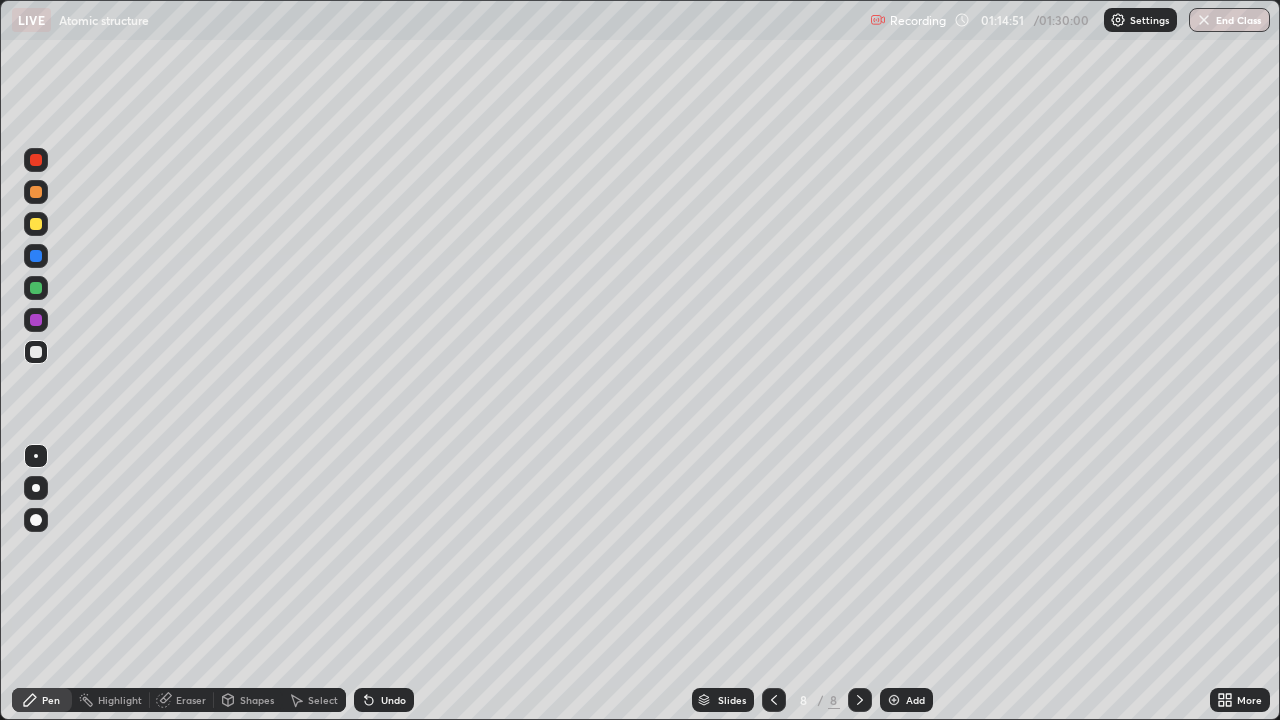 click at bounding box center (36, 160) 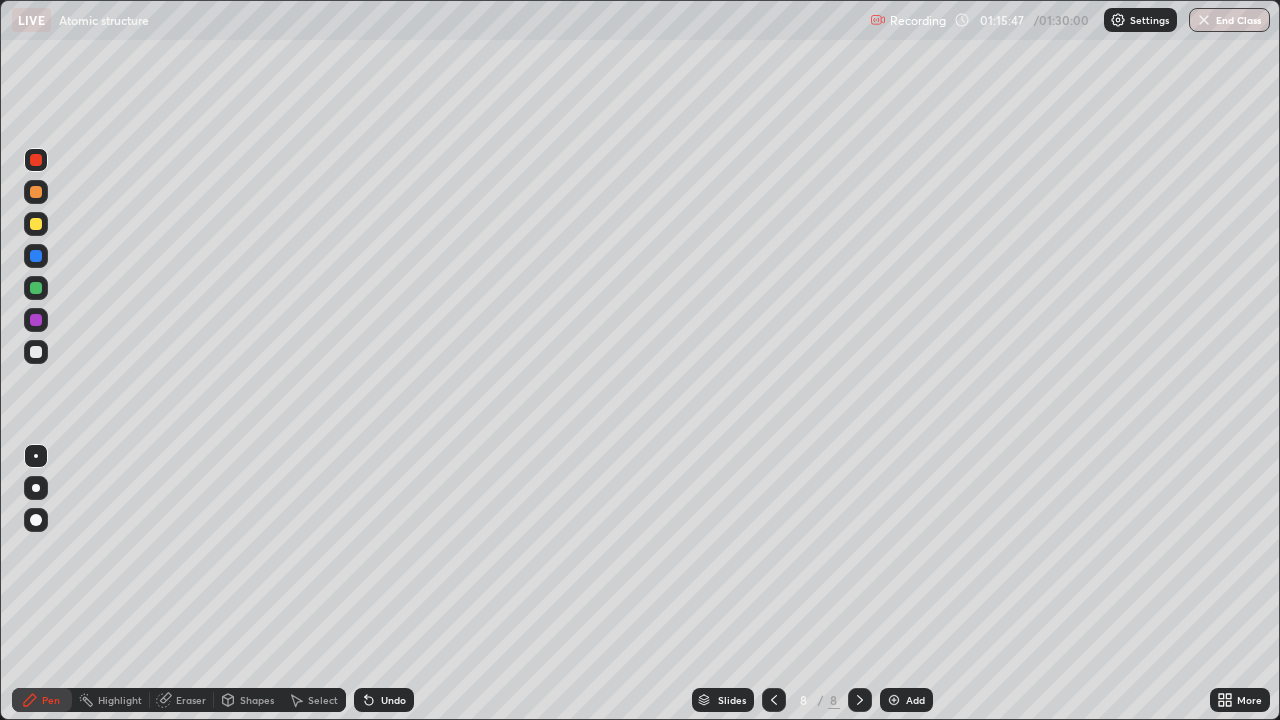 click on "Undo" at bounding box center [384, 700] 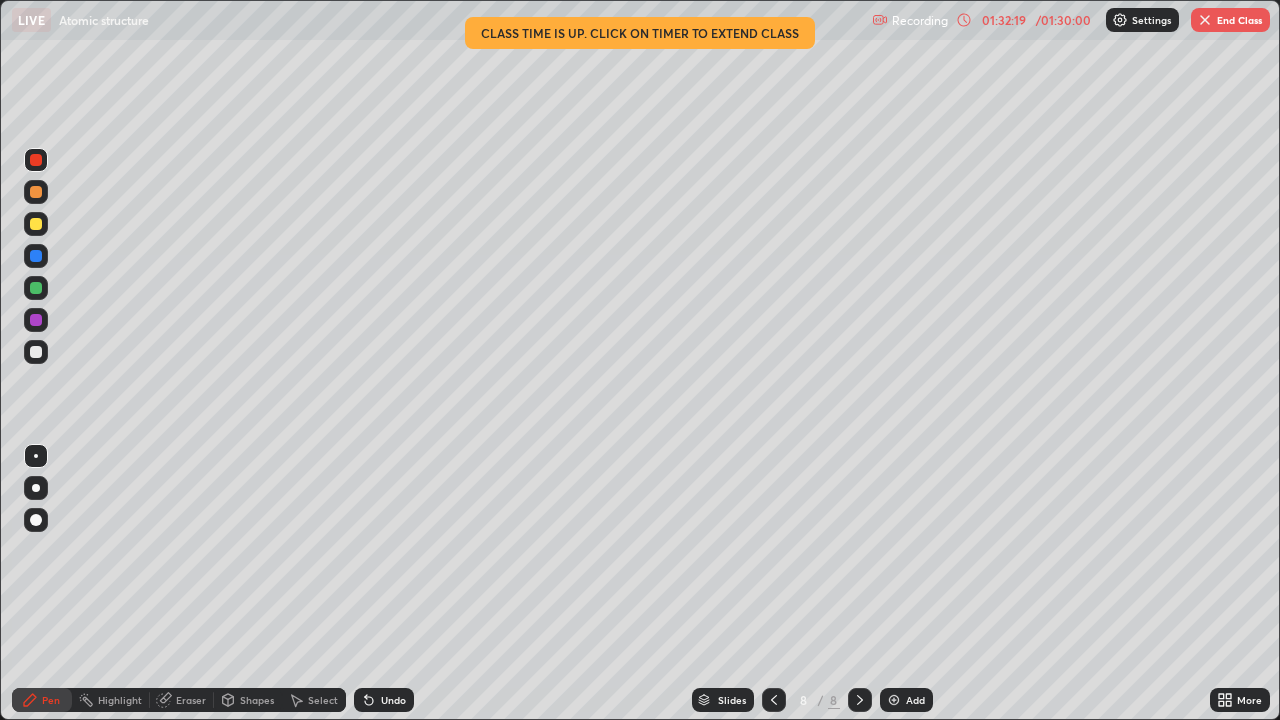 click at bounding box center (1205, 20) 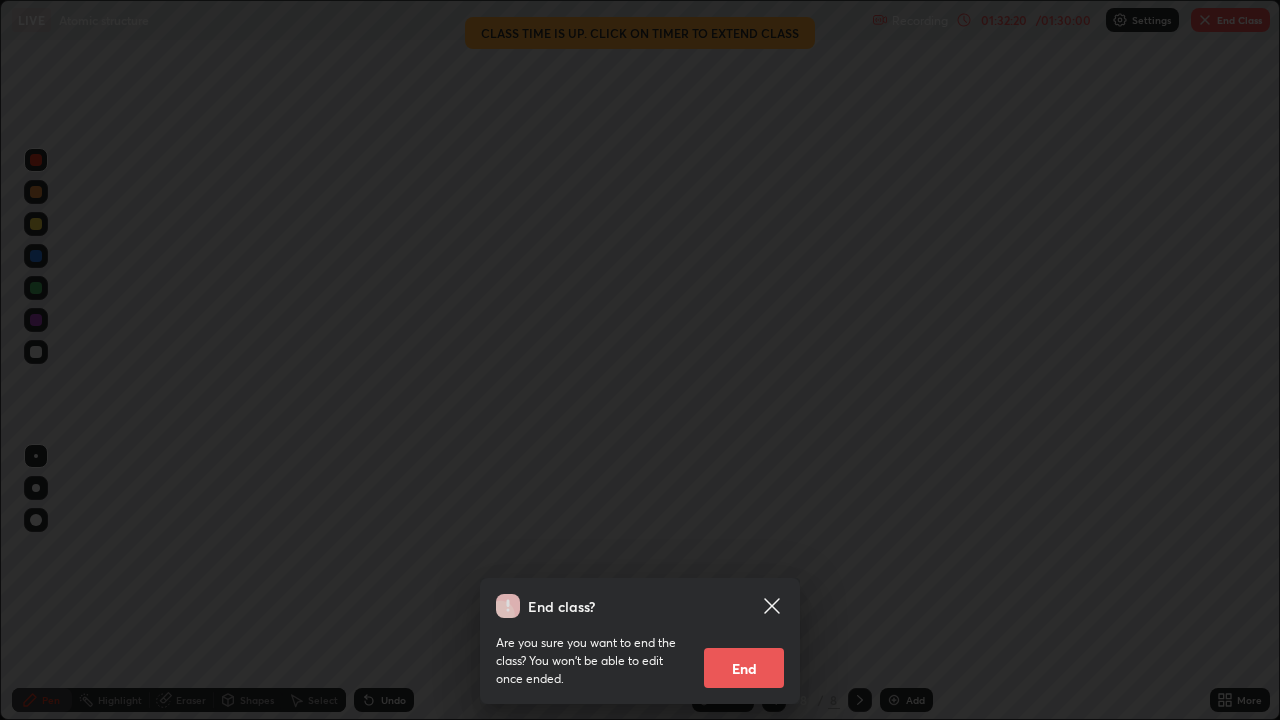 click on "End" at bounding box center [744, 668] 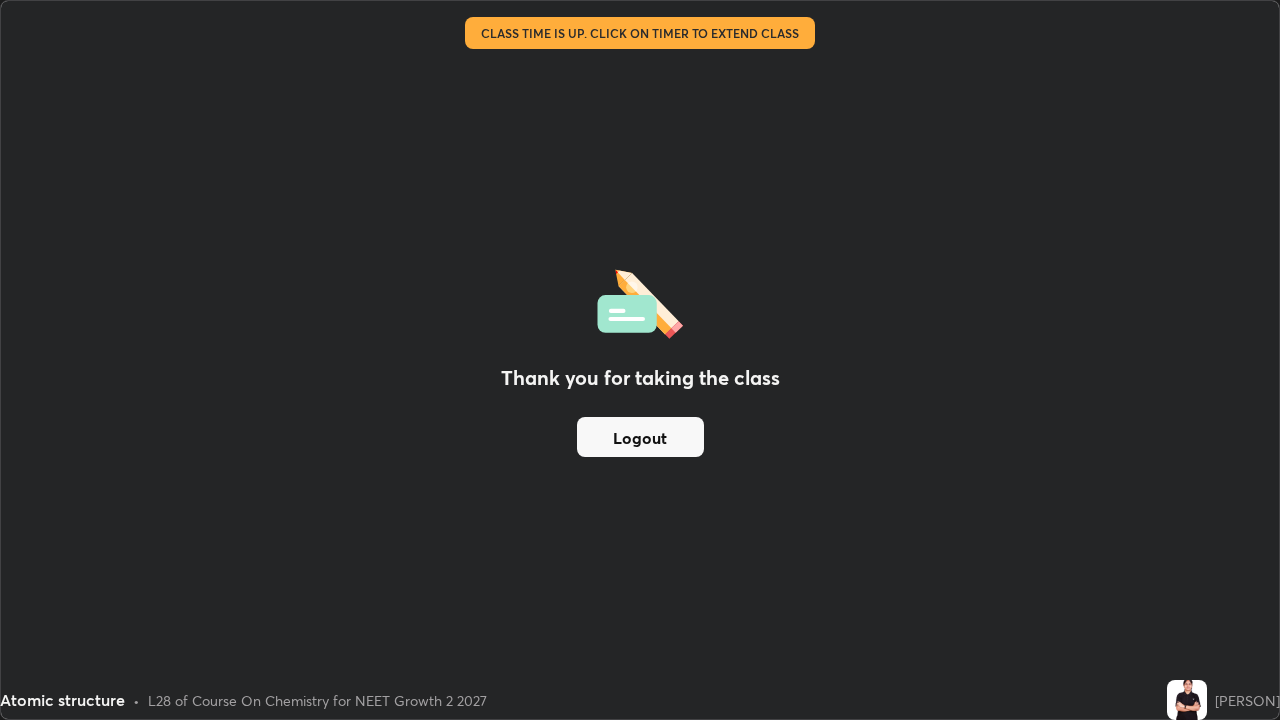 click on "Logout" at bounding box center (640, 437) 